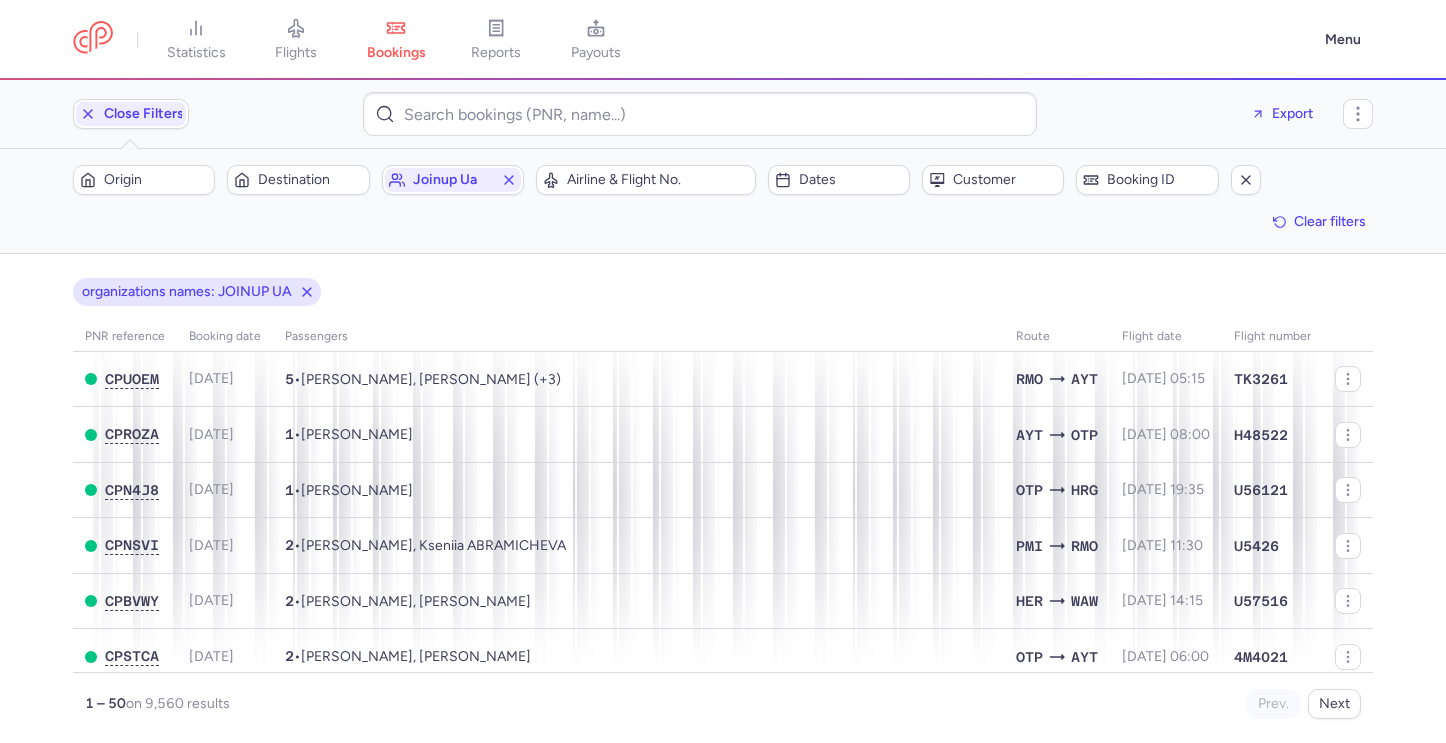 scroll, scrollTop: 0, scrollLeft: 0, axis: both 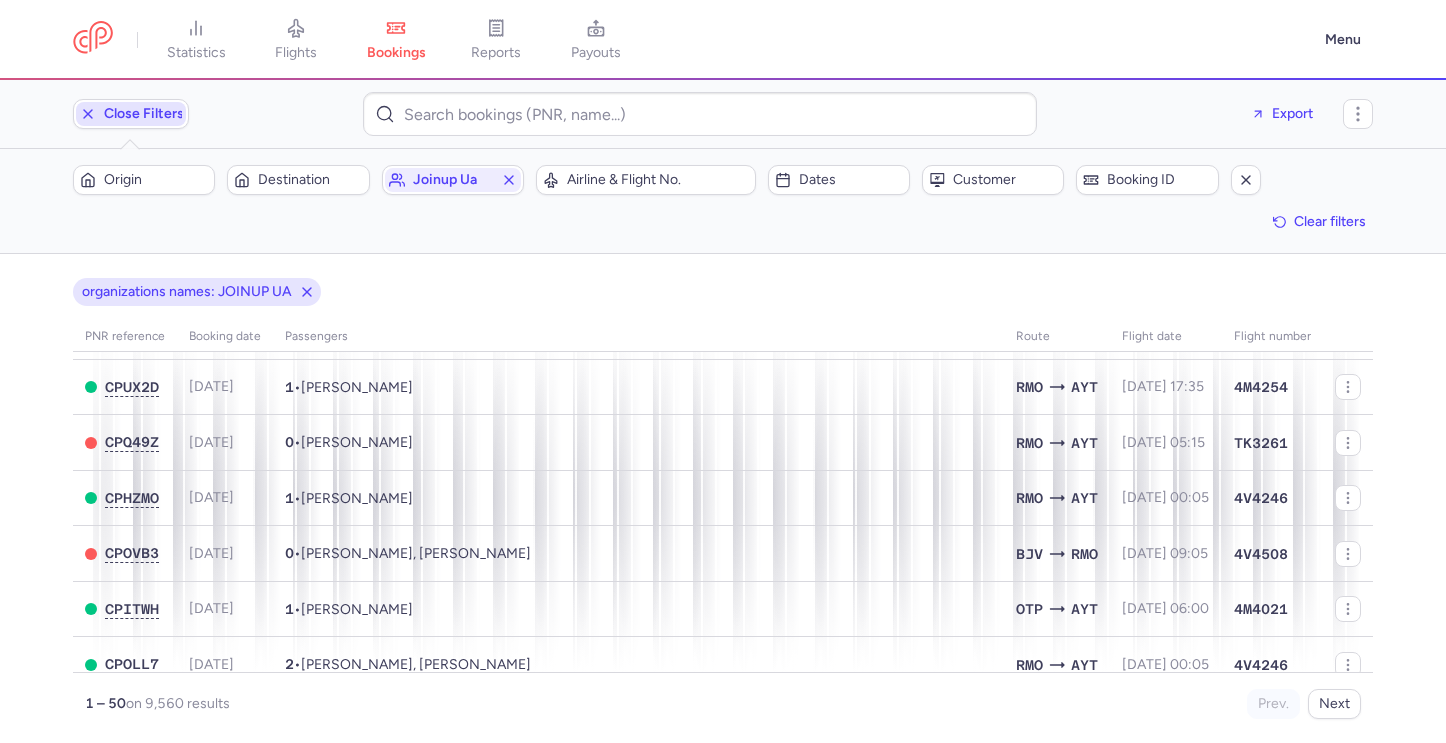click 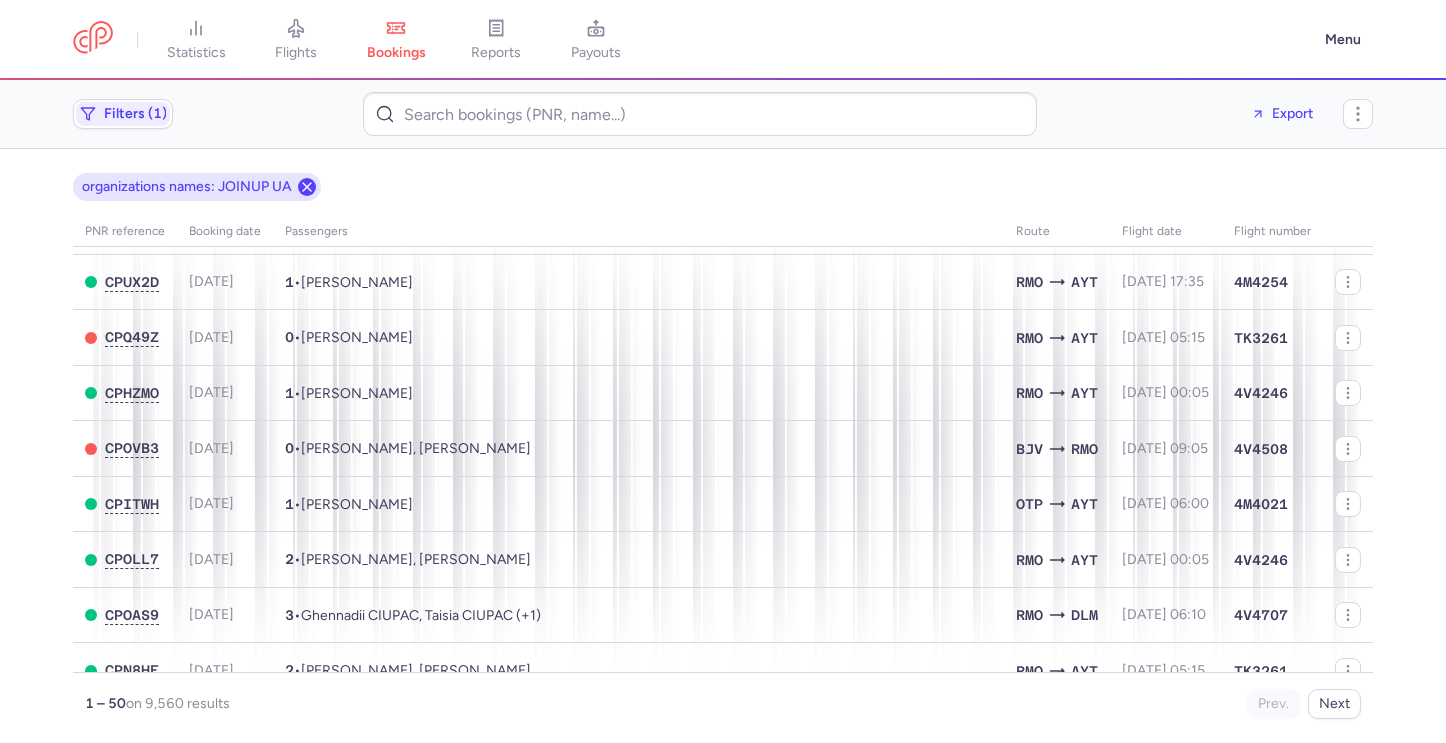 click 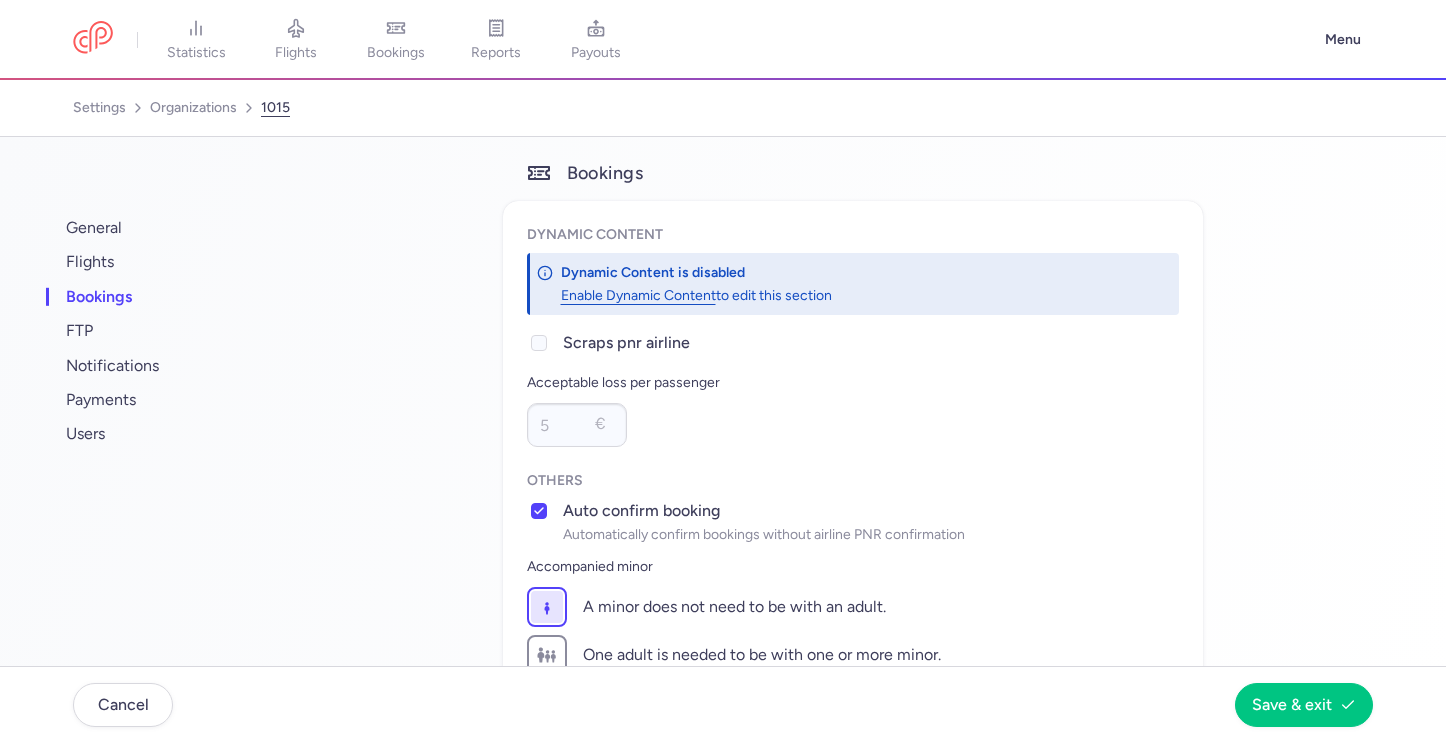 select on "2" 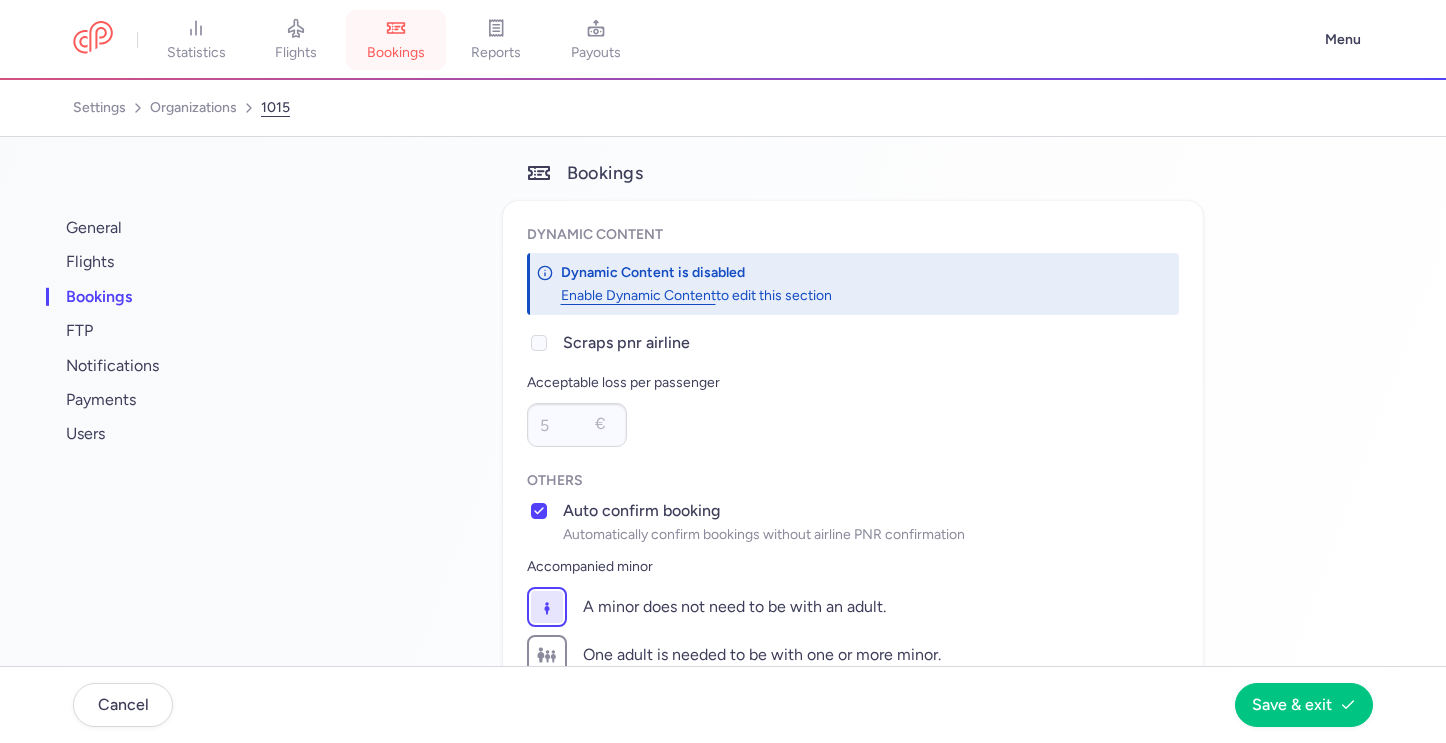 scroll, scrollTop: 0, scrollLeft: 0, axis: both 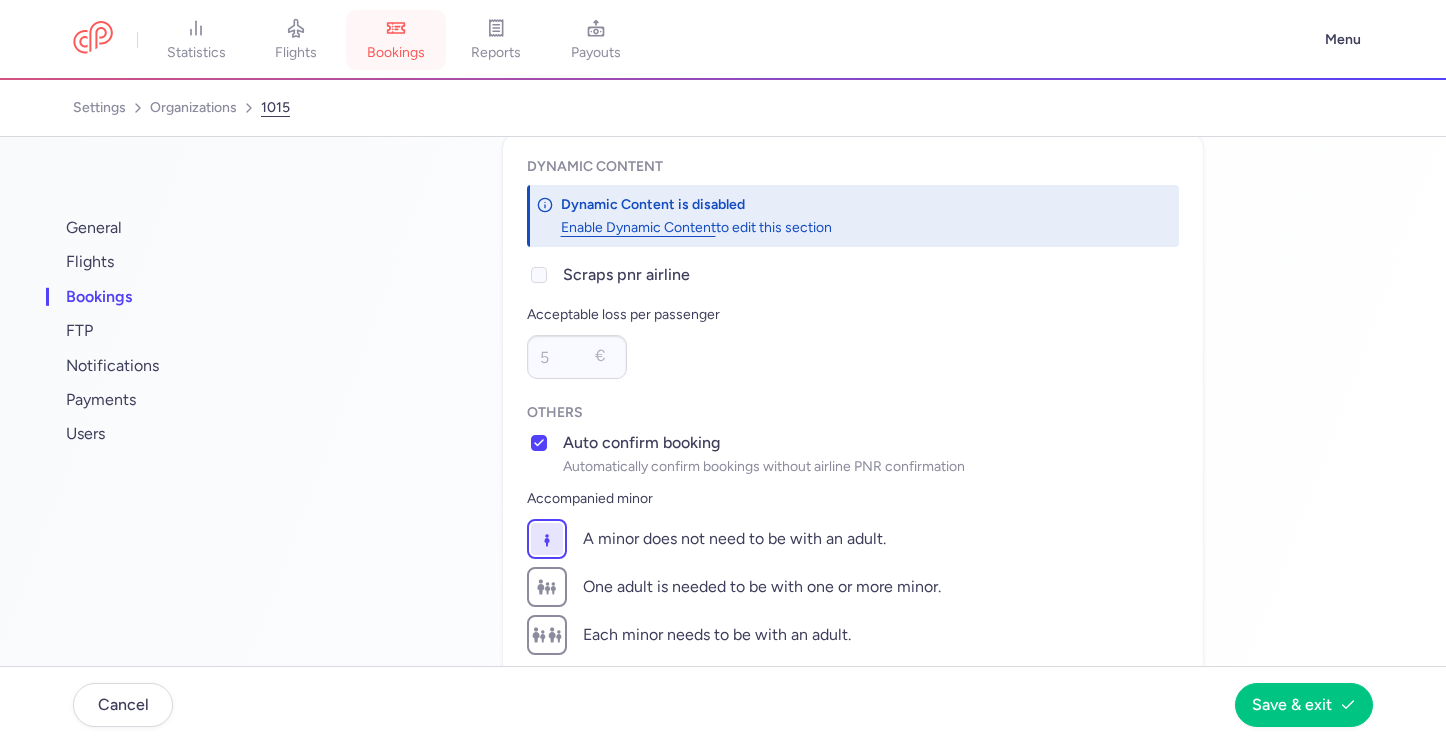 click on "bookings" at bounding box center (396, 40) 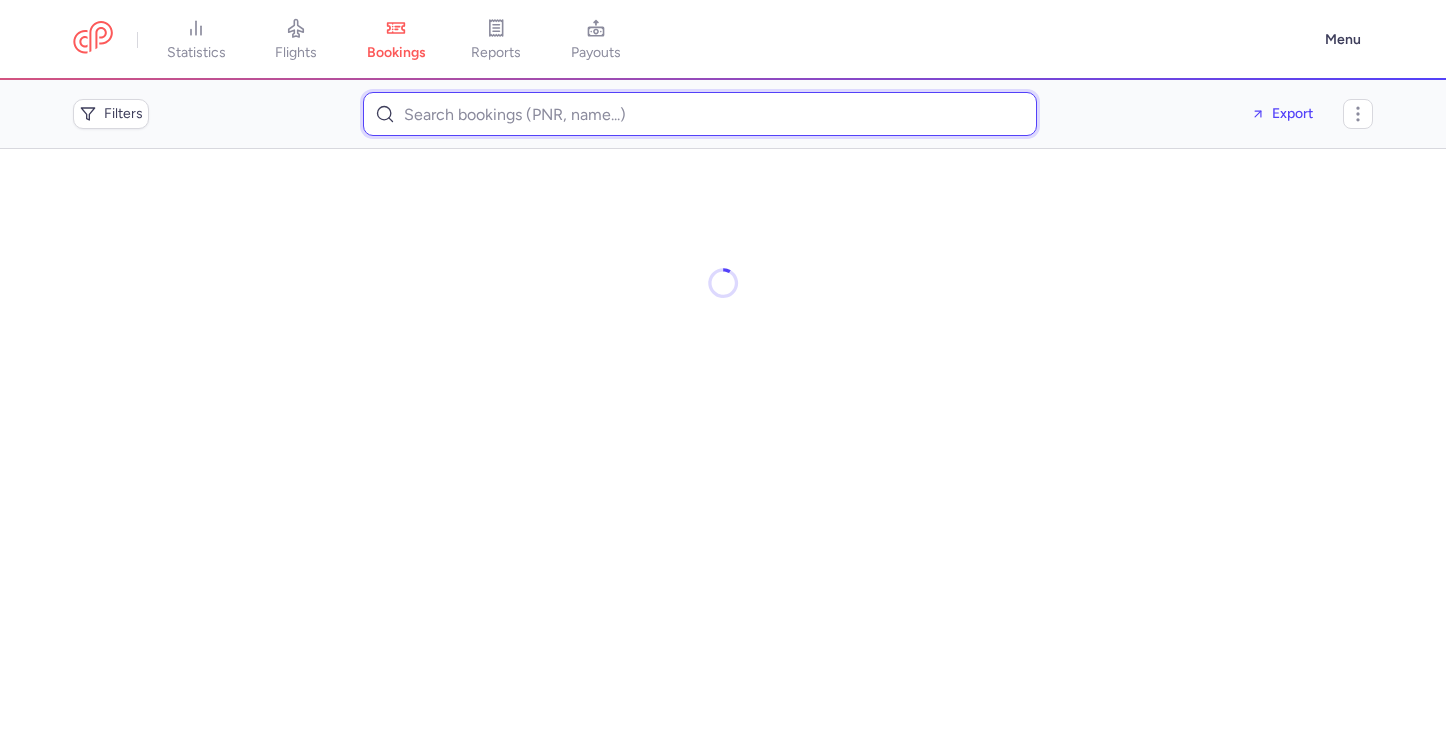 click at bounding box center [700, 114] 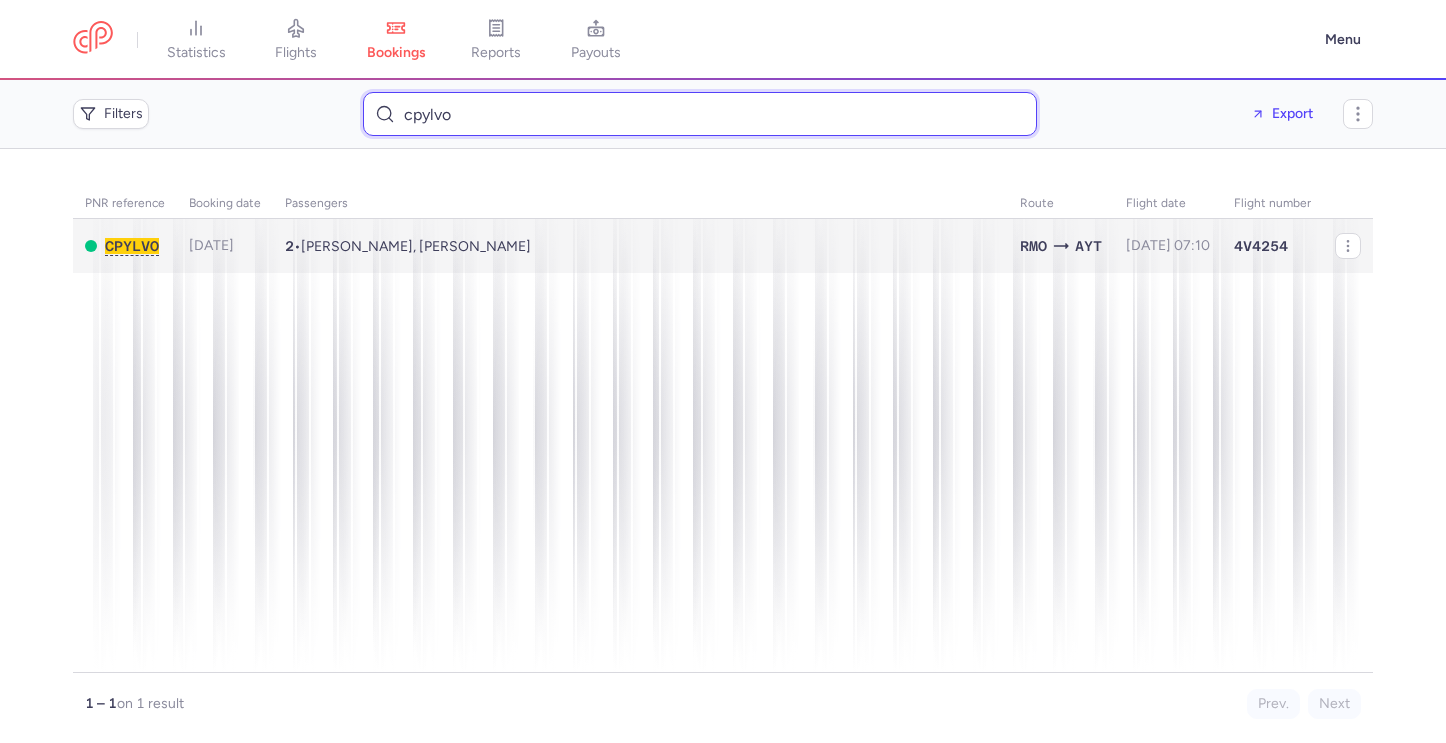 type on "cpylvo" 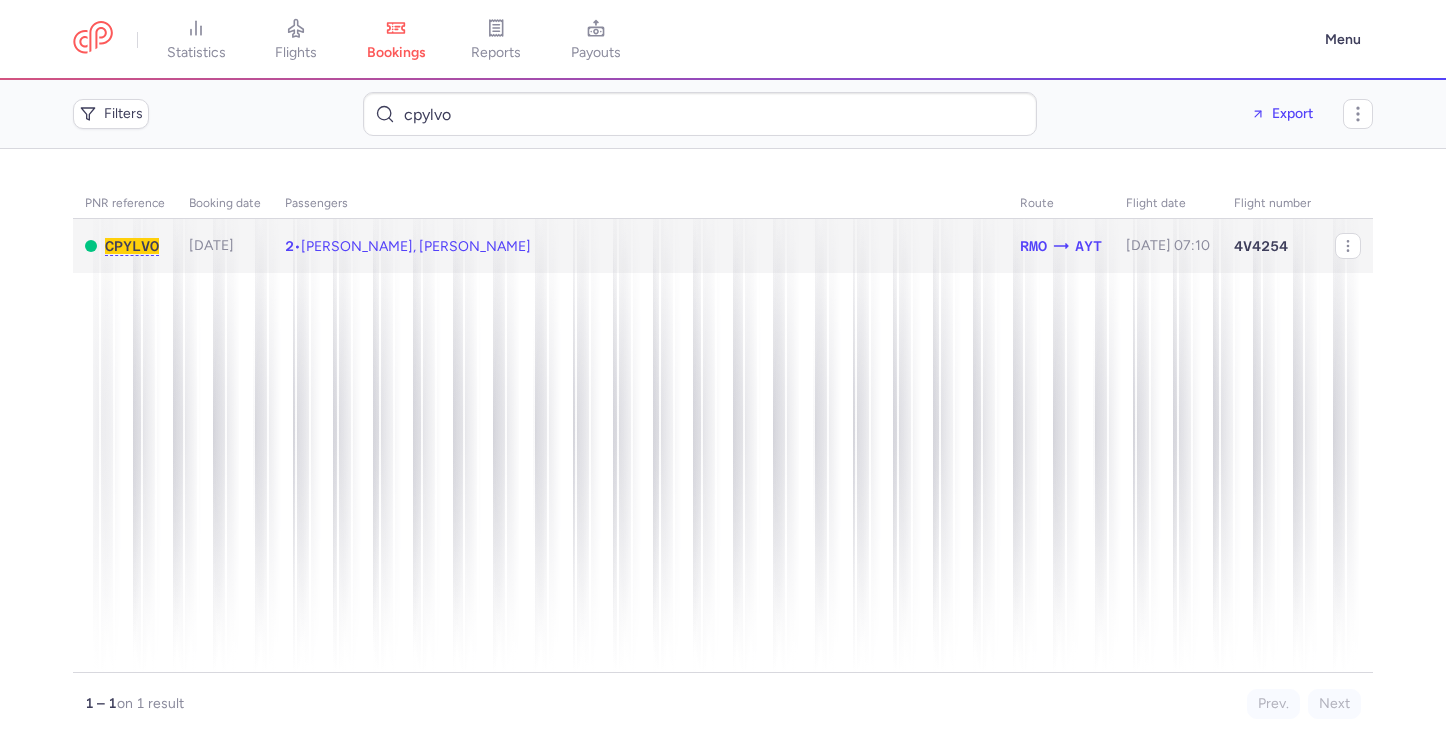 click on "2  •  Vera POPOVSCH, Alp Tamer ATAMER" 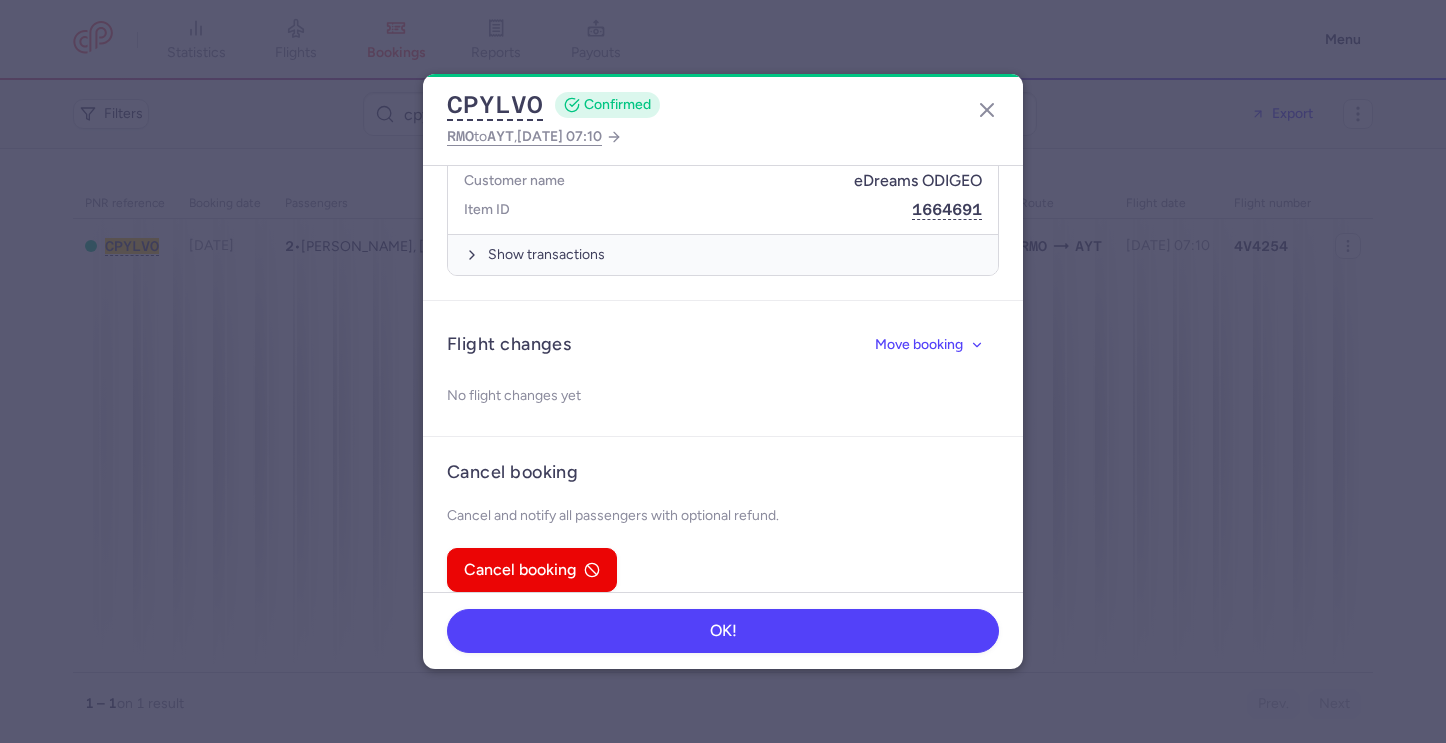 scroll, scrollTop: 1142, scrollLeft: 0, axis: vertical 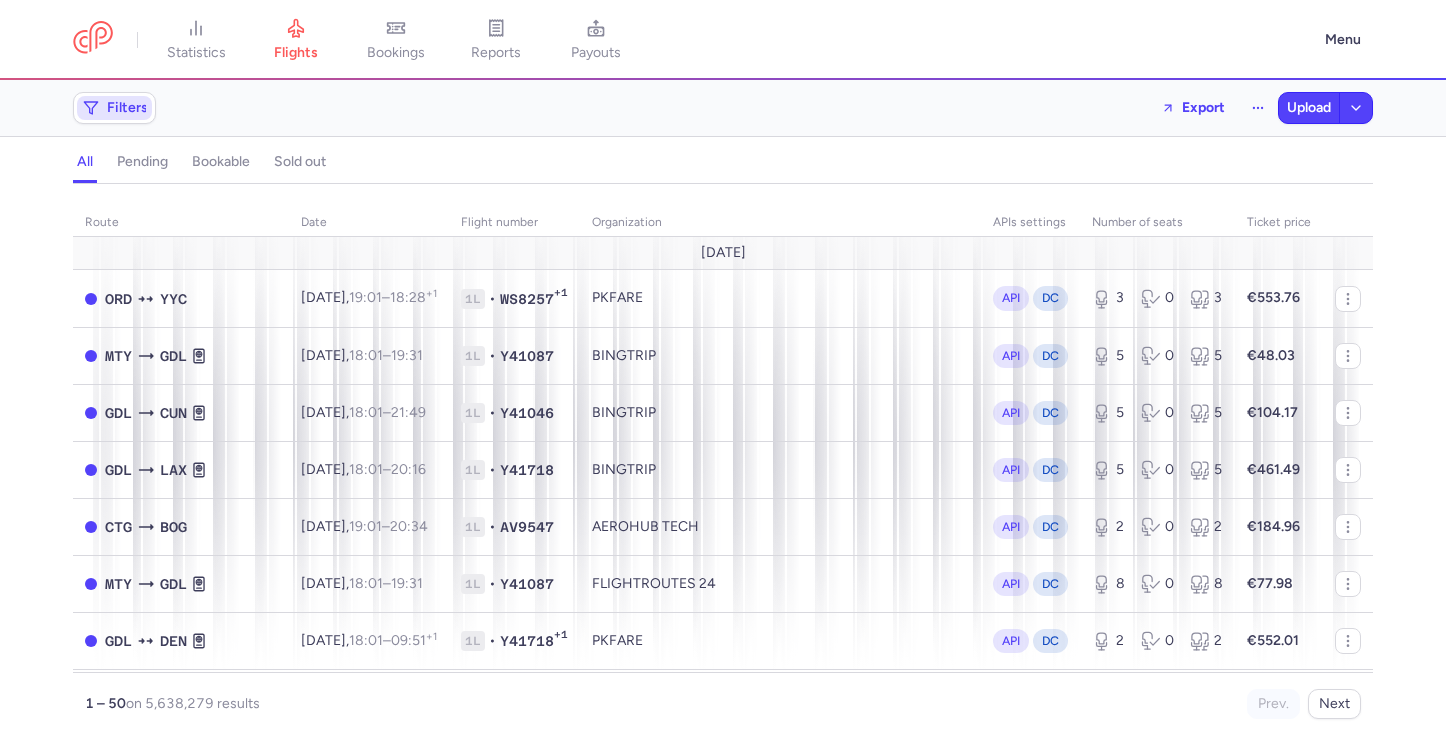 click on "Filters" at bounding box center (127, 108) 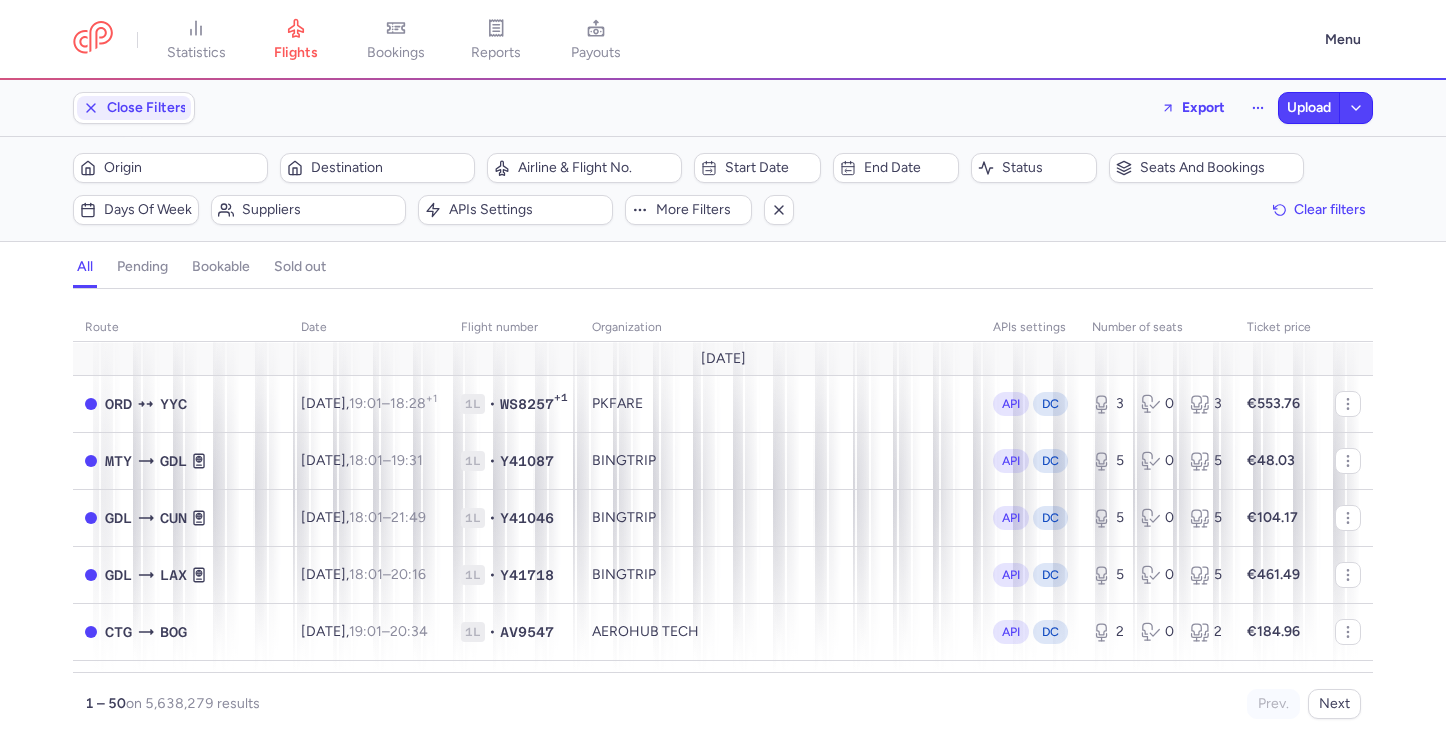 scroll, scrollTop: 0, scrollLeft: 0, axis: both 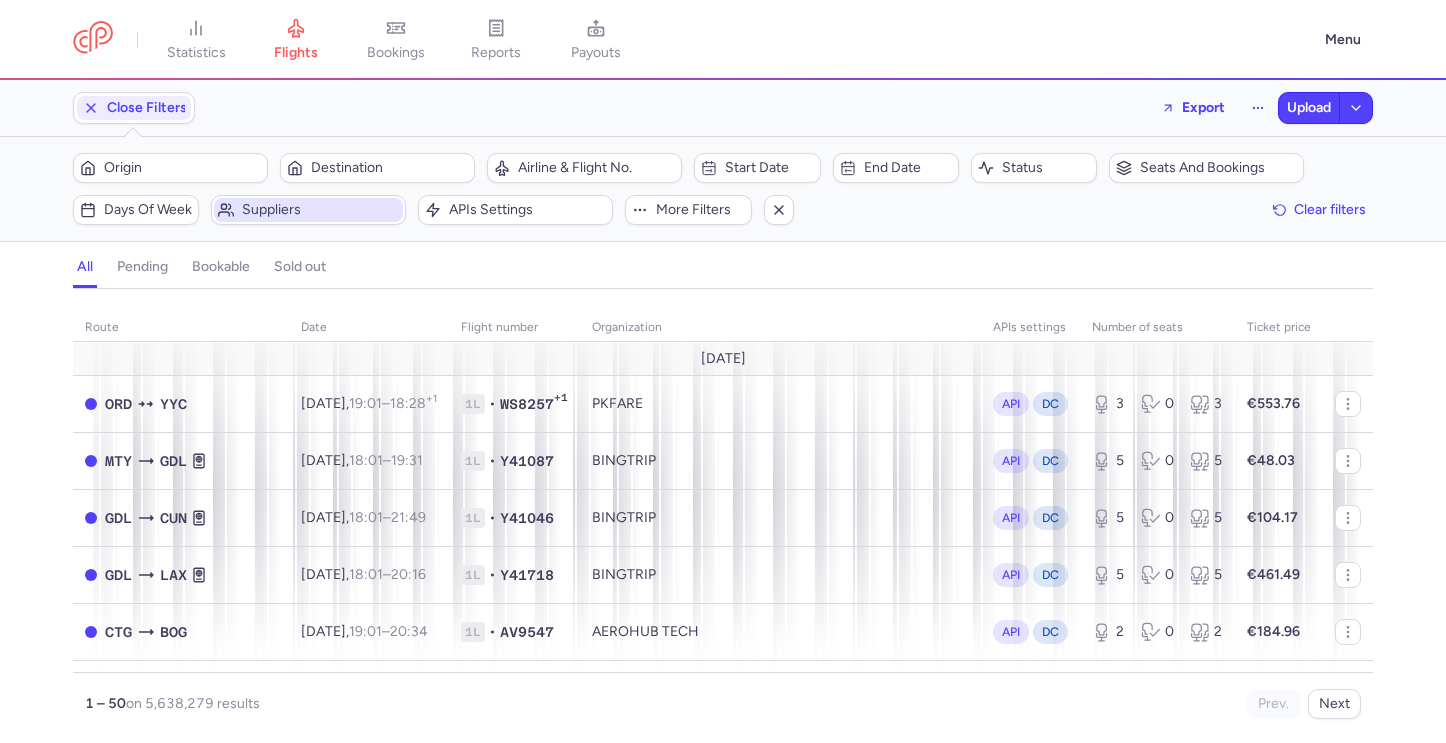 click on "Suppliers" at bounding box center [320, 210] 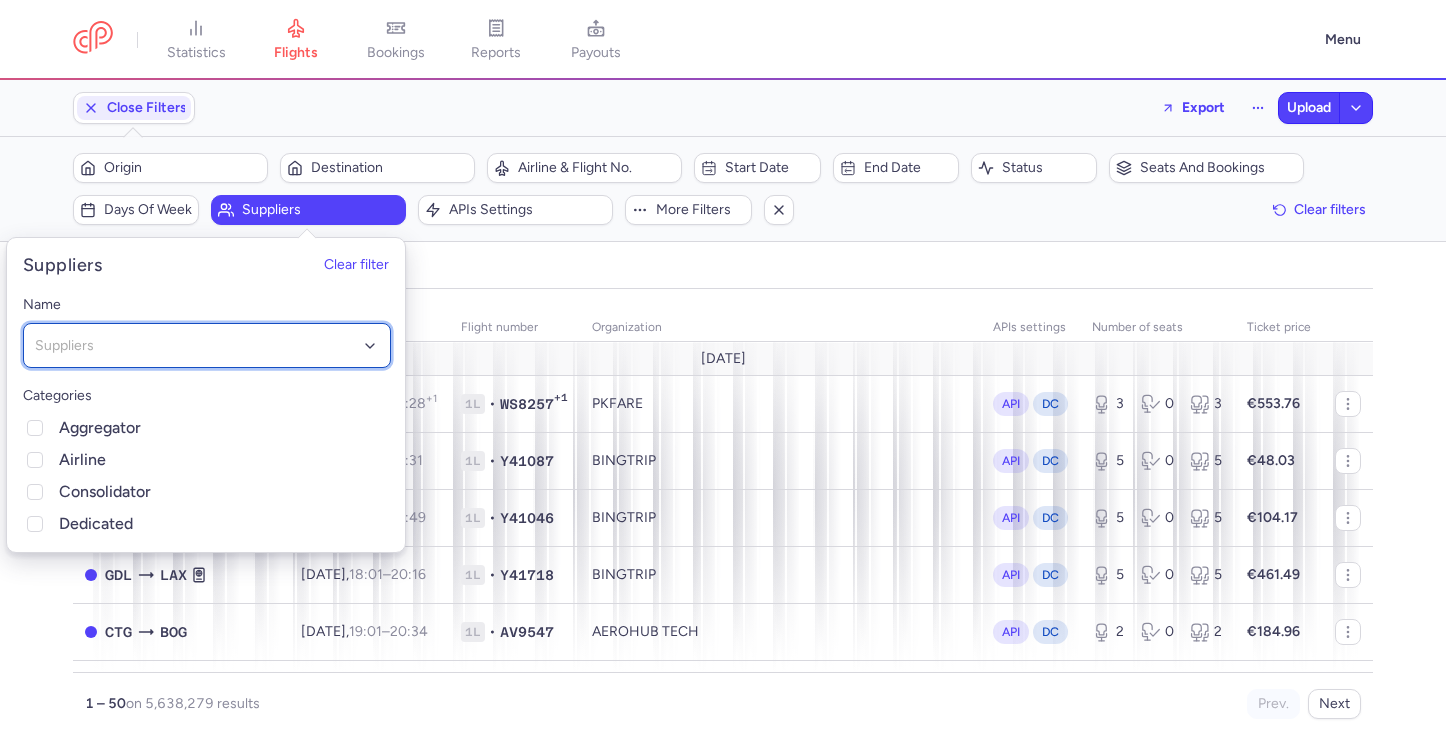 click on "Suppliers" 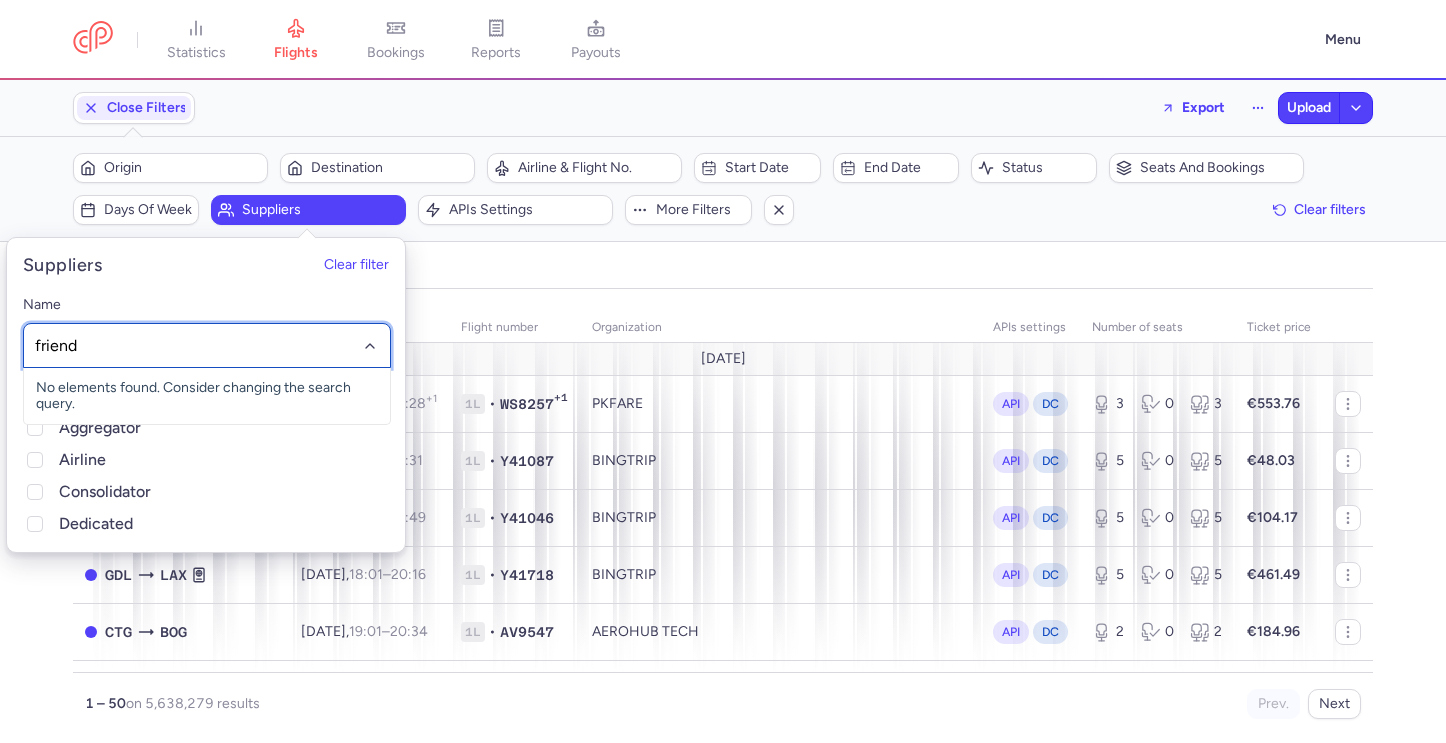 type on "friends" 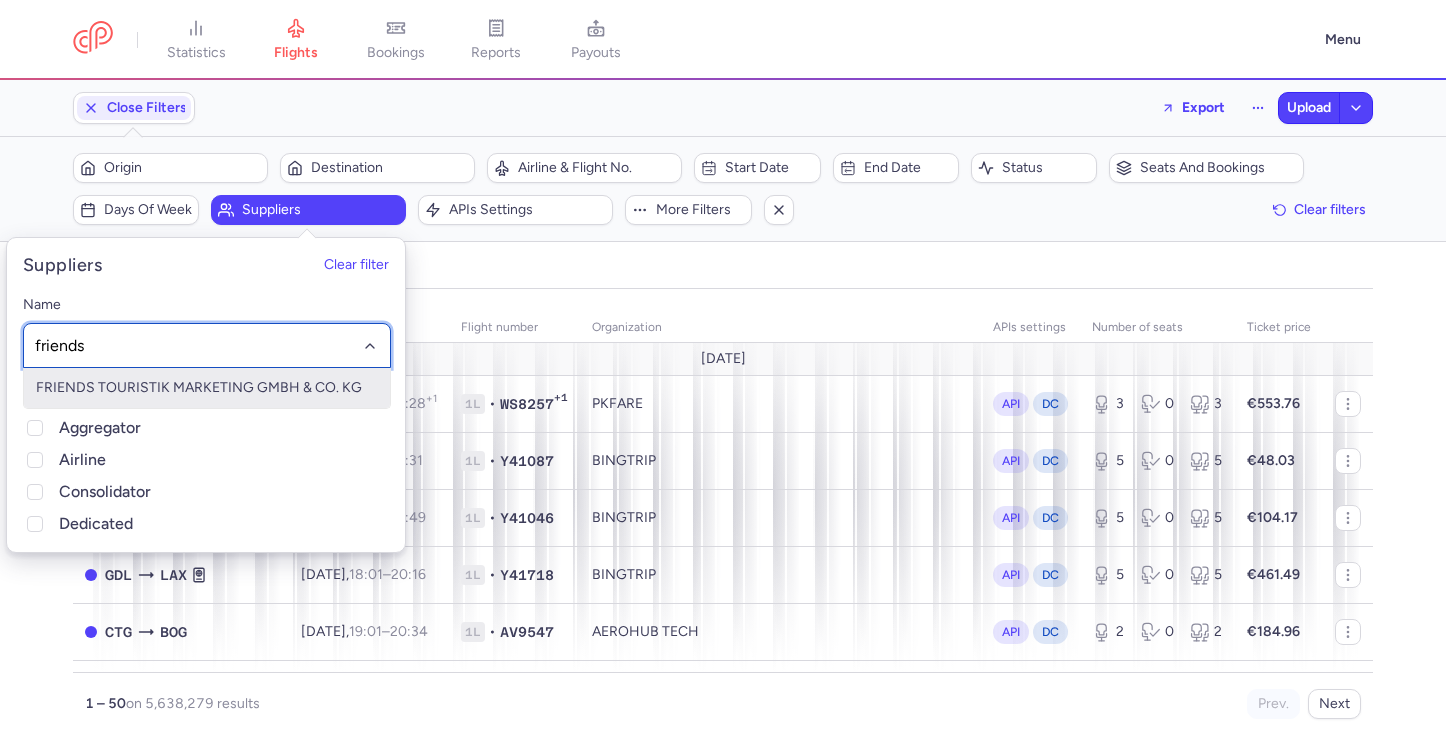 click on "FRIENDS TOURISTIK MARKETING GMBH & CO. KG" 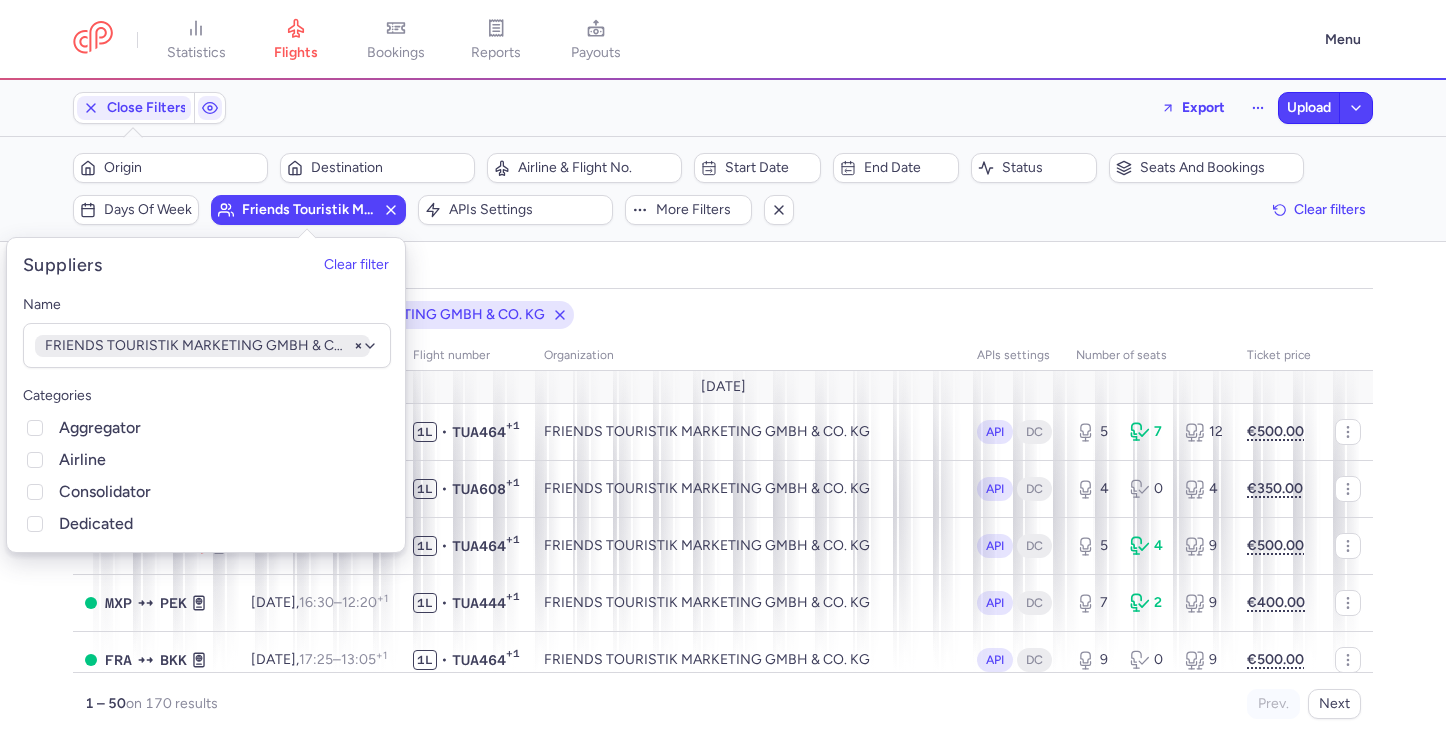 click on "all pending bookable sold out" at bounding box center [723, 271] 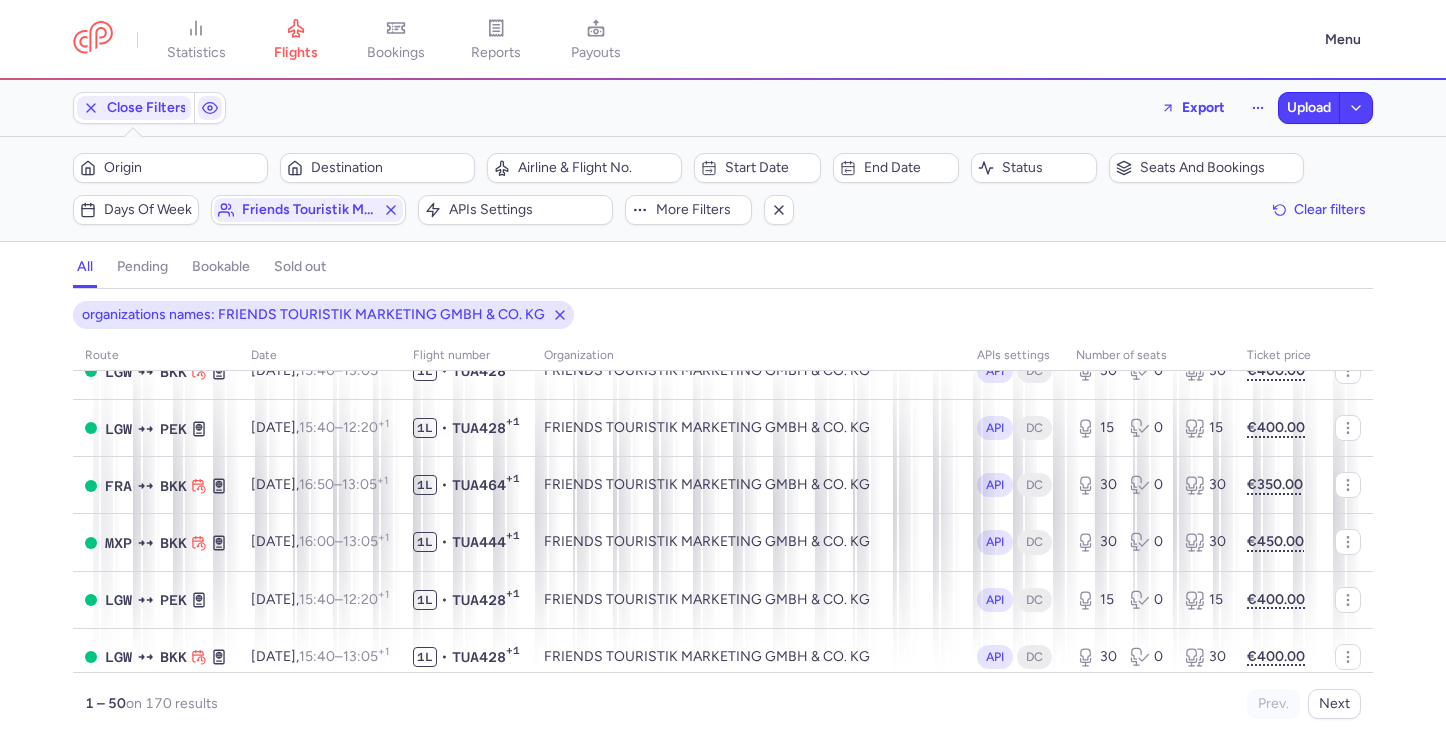 scroll, scrollTop: 1833, scrollLeft: 0, axis: vertical 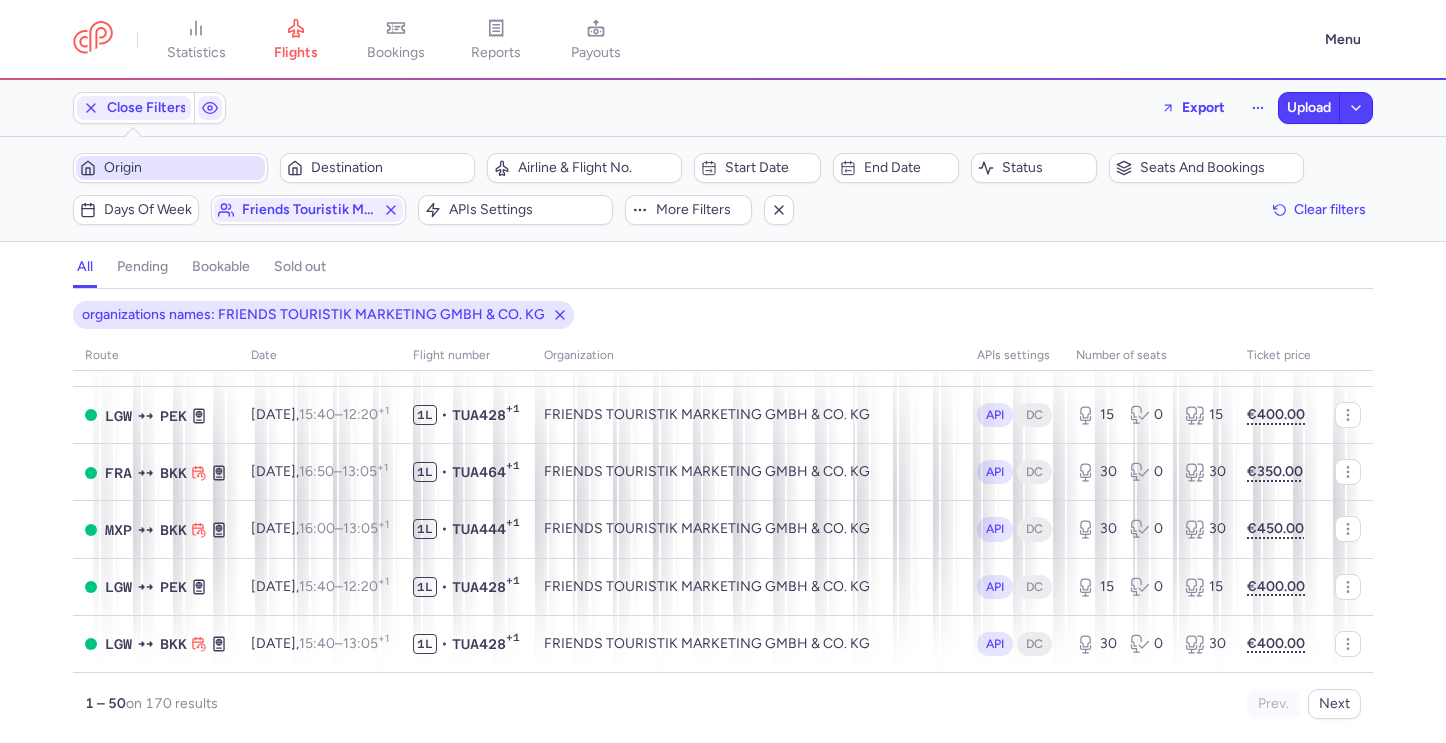click on "Origin" at bounding box center [170, 168] 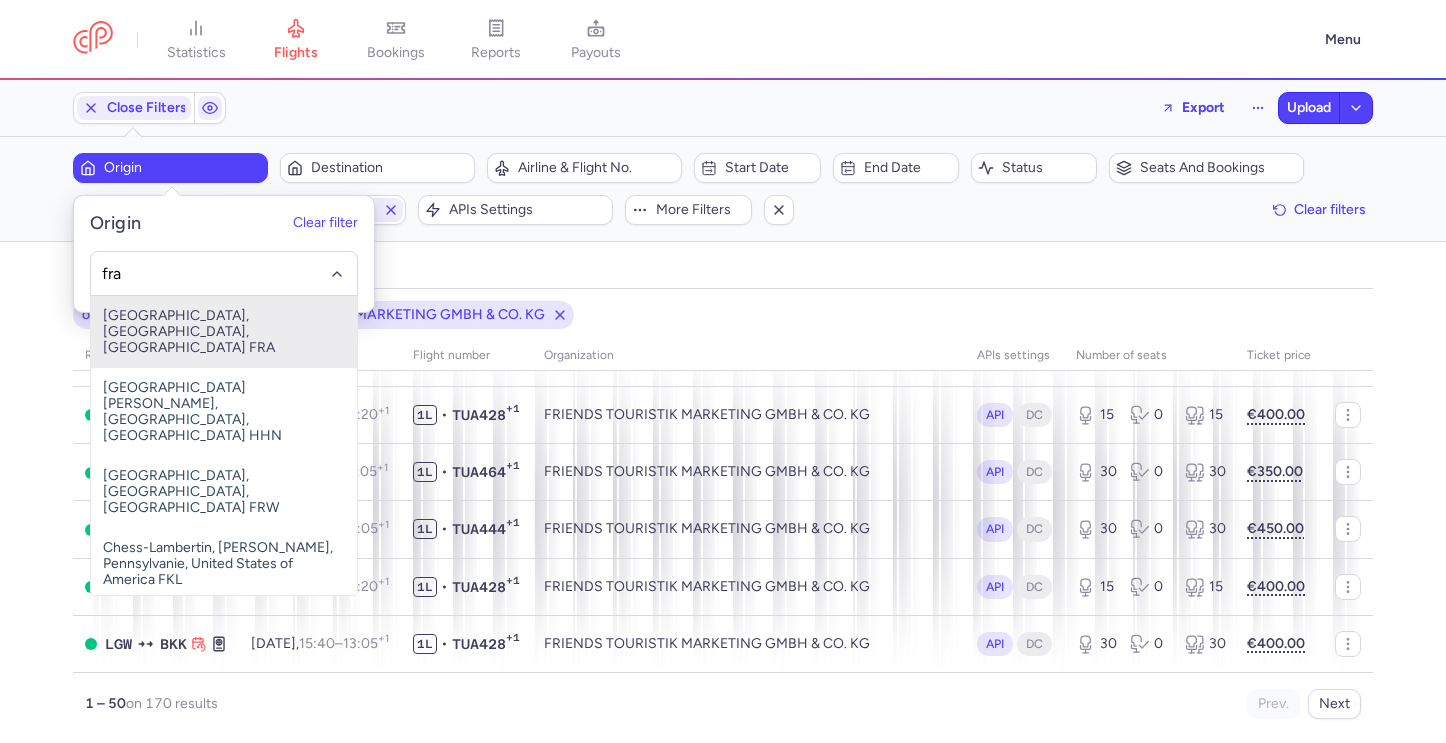 click on "Frankfurt International Airport, Frankfurt am Main, Germany FRA" at bounding box center (224, 332) 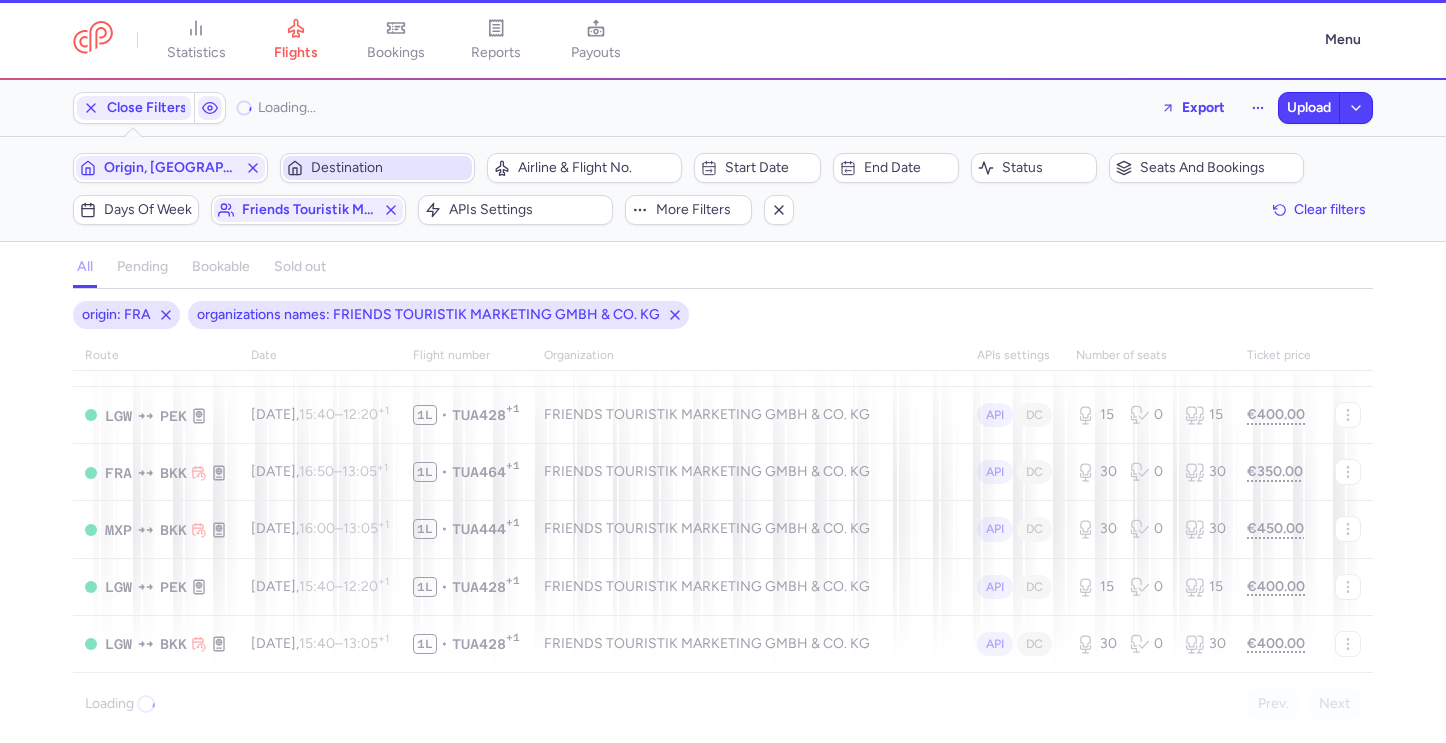 scroll, scrollTop: 1704, scrollLeft: 0, axis: vertical 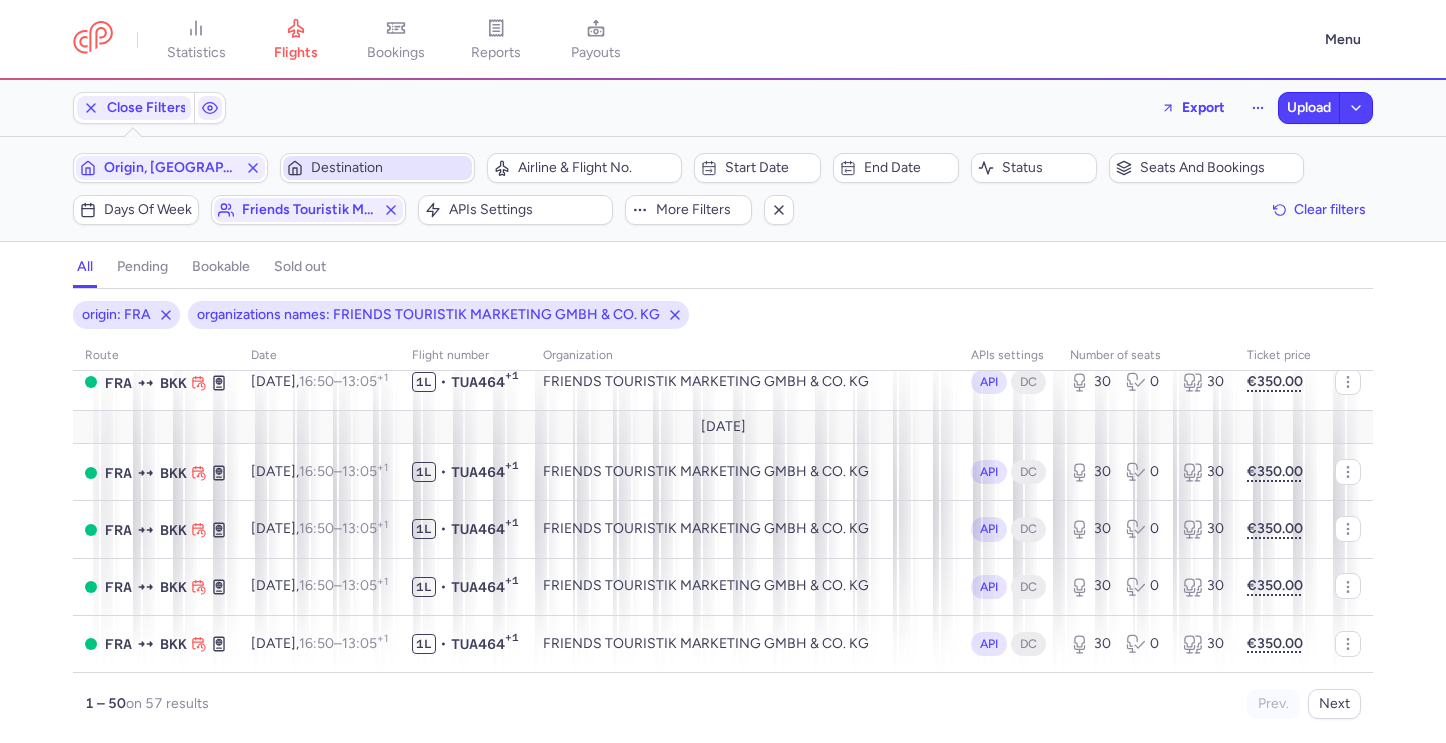 click on "Destination" at bounding box center (389, 168) 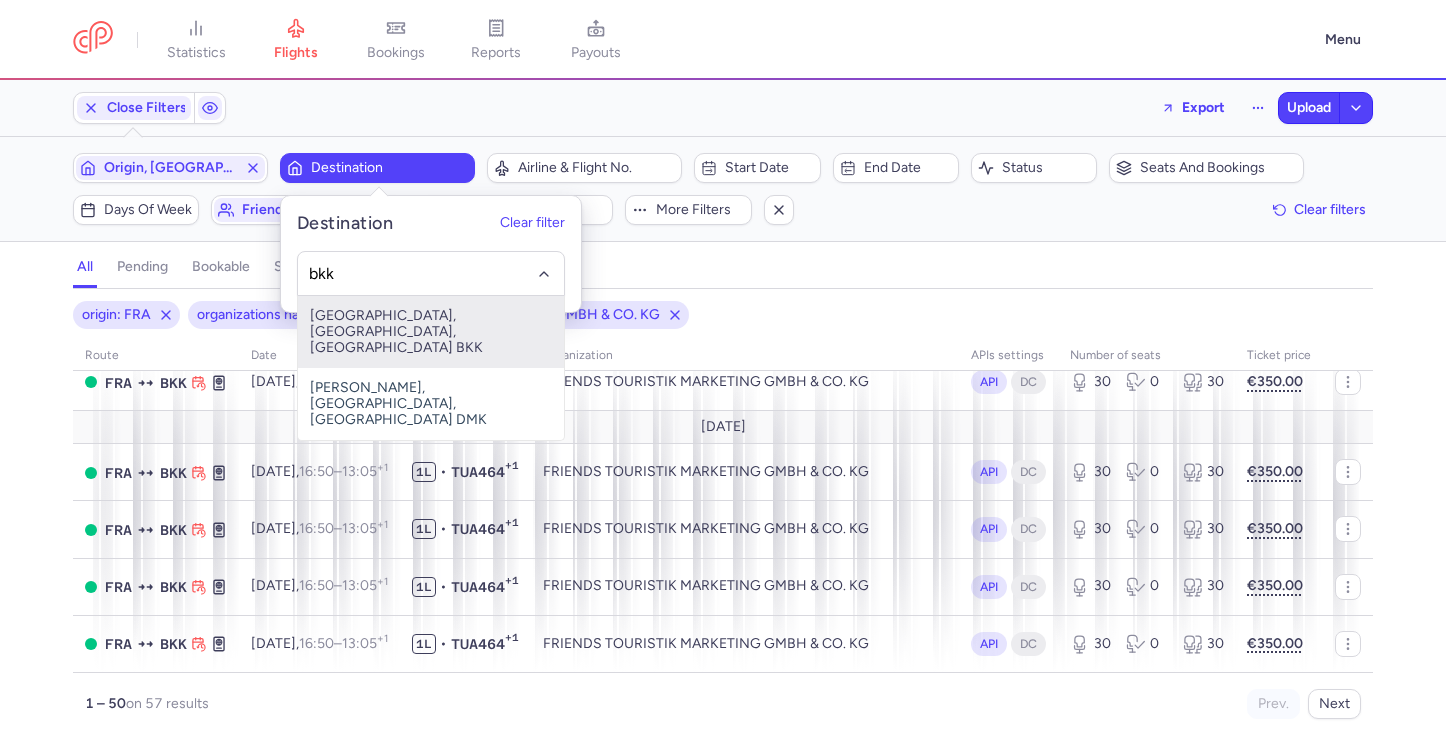 click on "Suvarnabhumi Airport, Bangkok, Thailand BKK" at bounding box center [431, 332] 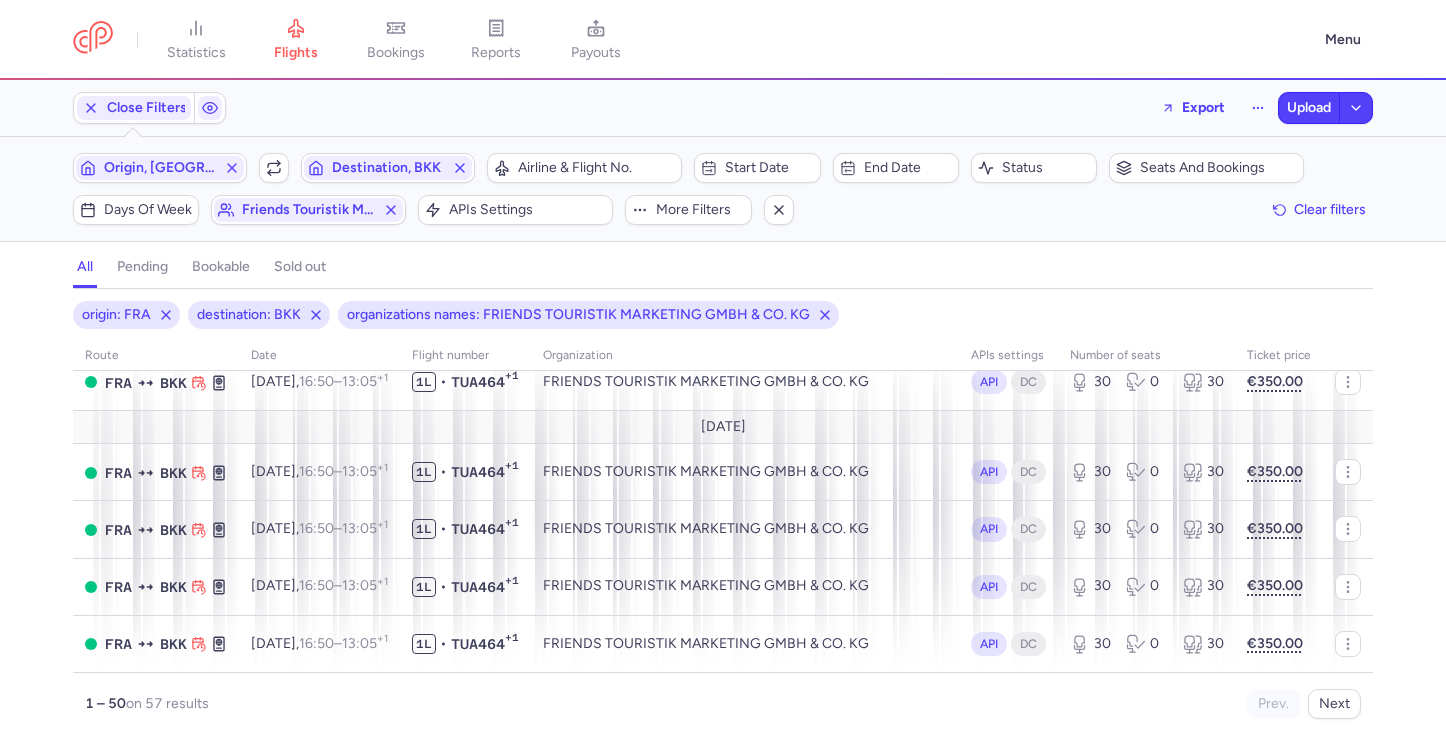 click on "all pending bookable sold out" at bounding box center (723, 271) 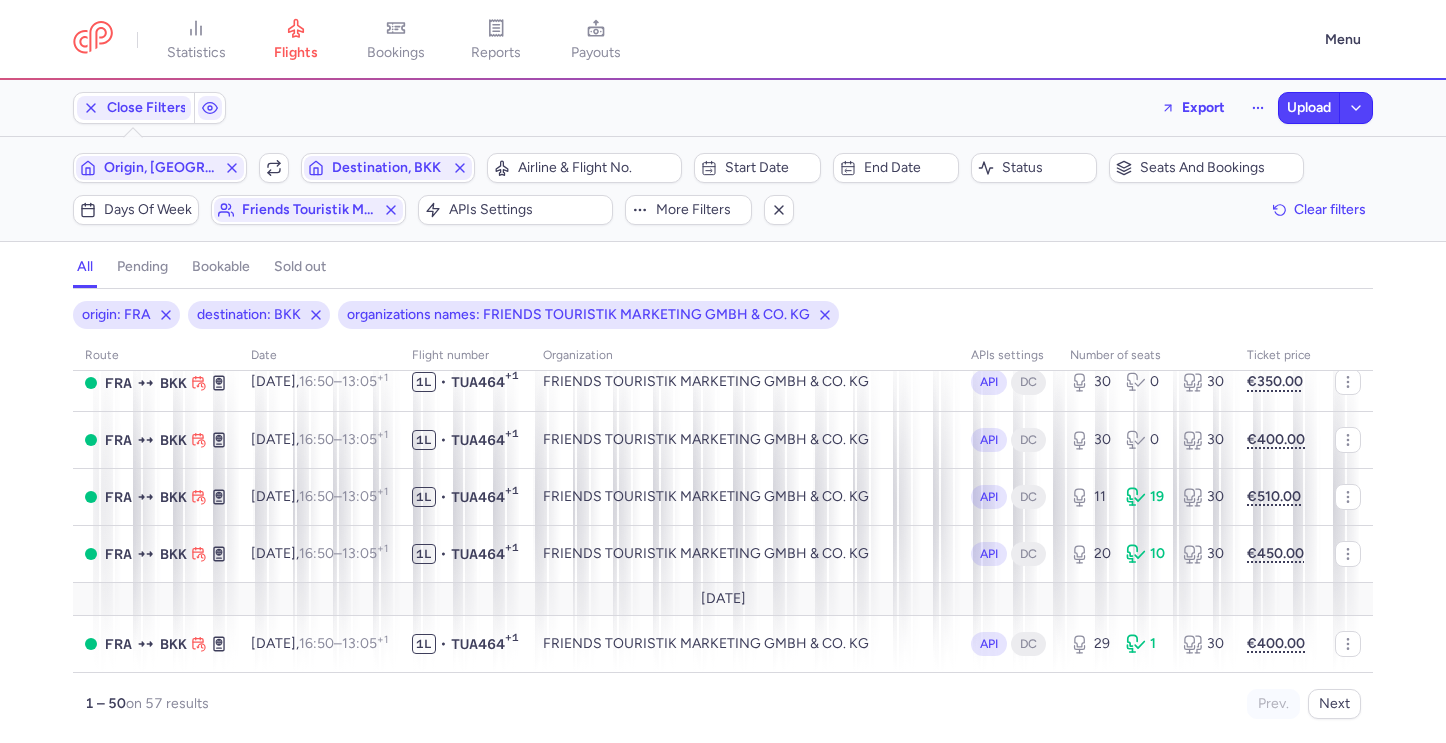 scroll, scrollTop: 1205, scrollLeft: 0, axis: vertical 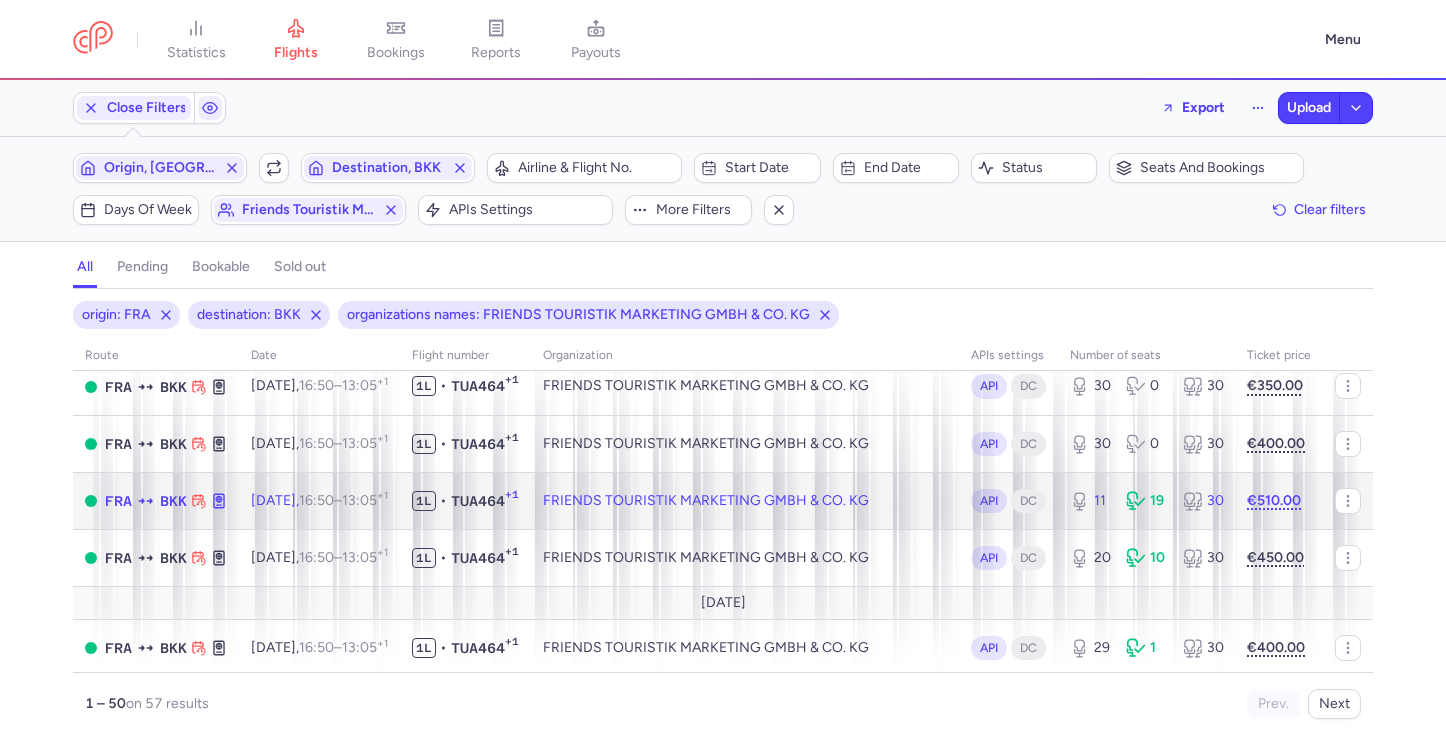 click on "FRIENDS TOURISTIK MARKETING GMBH & CO. KG" at bounding box center (745, 500) 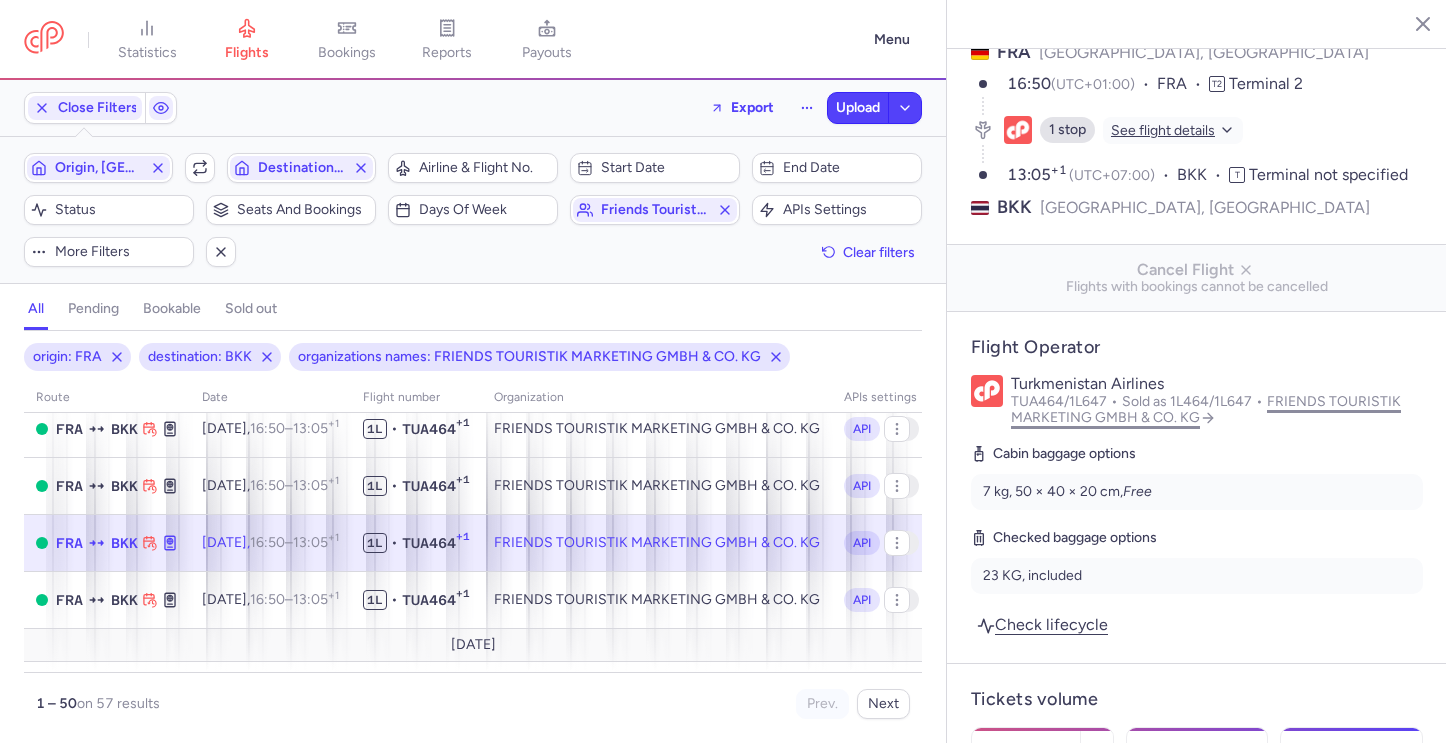 scroll, scrollTop: 10, scrollLeft: 0, axis: vertical 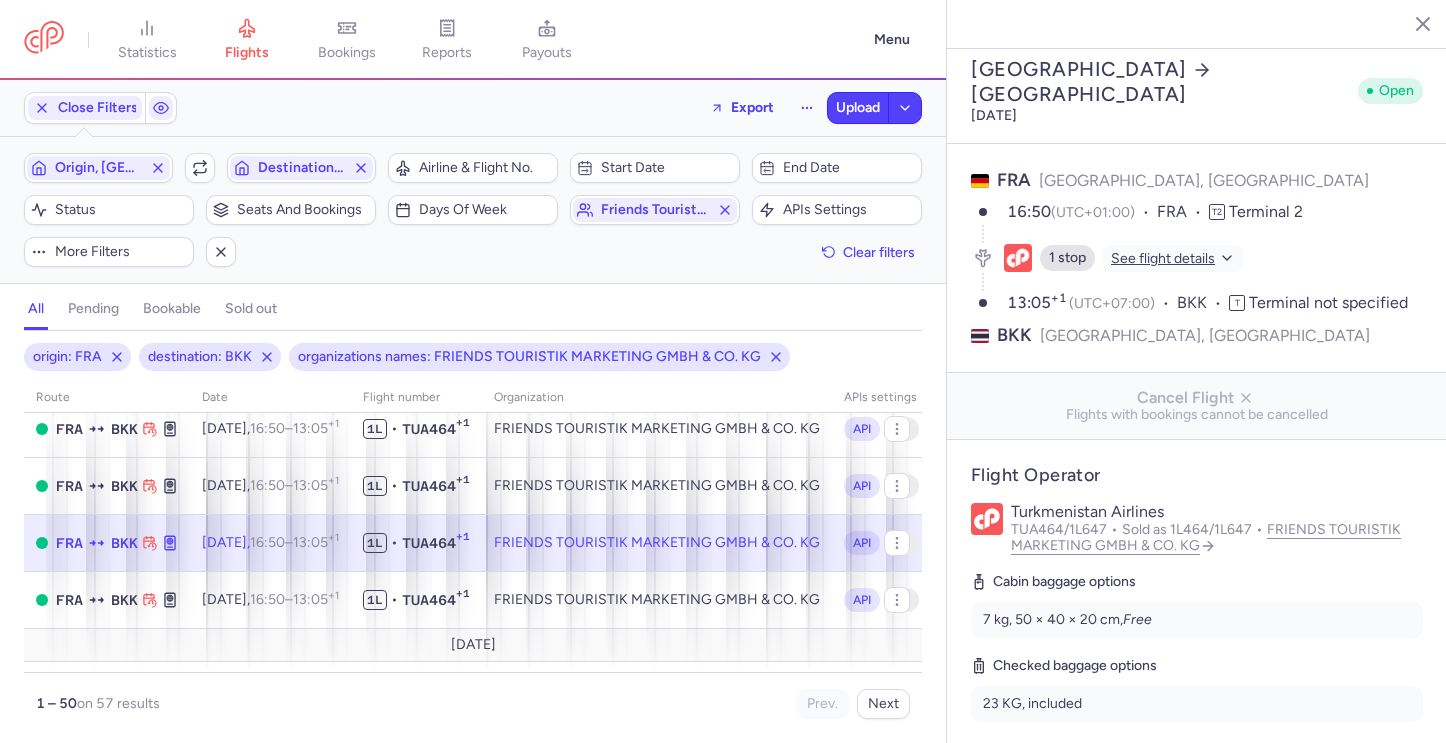 click 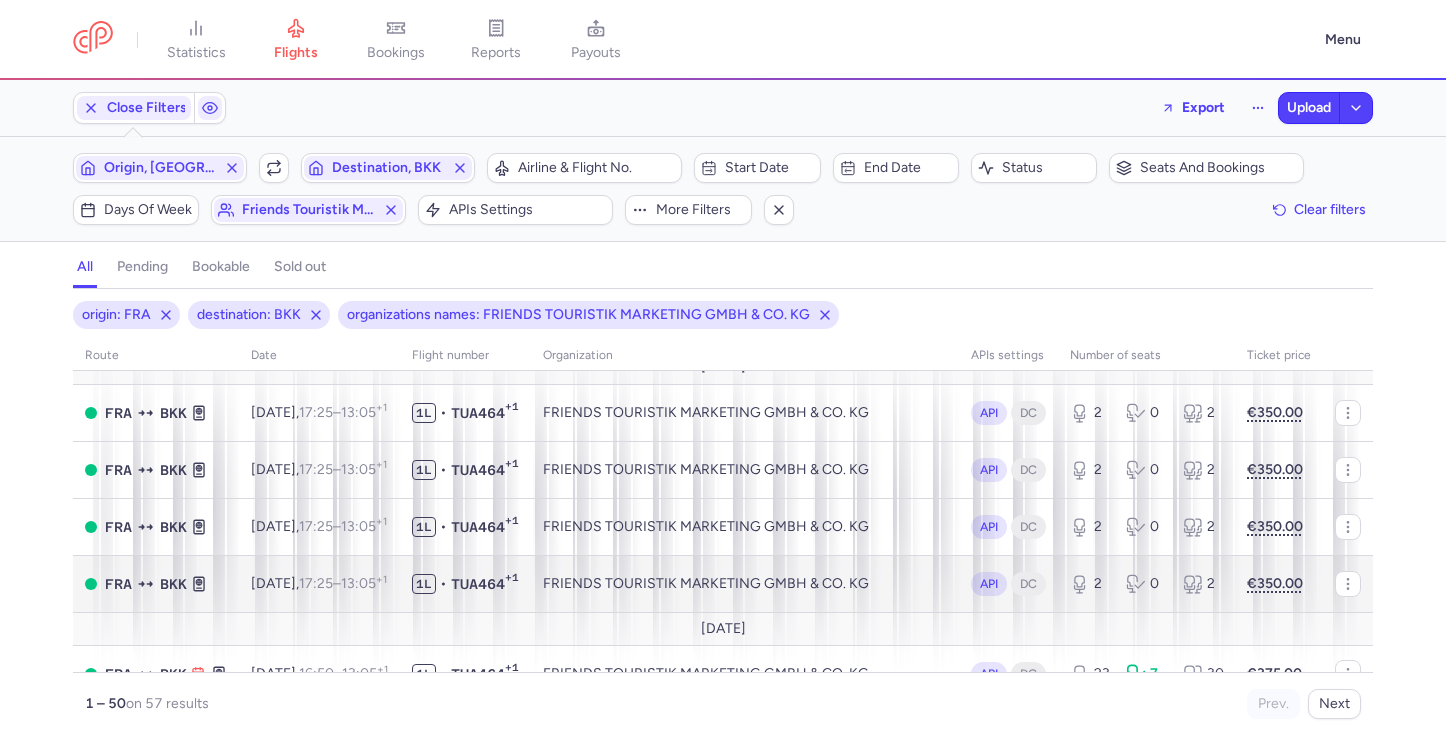 scroll, scrollTop: 586, scrollLeft: 0, axis: vertical 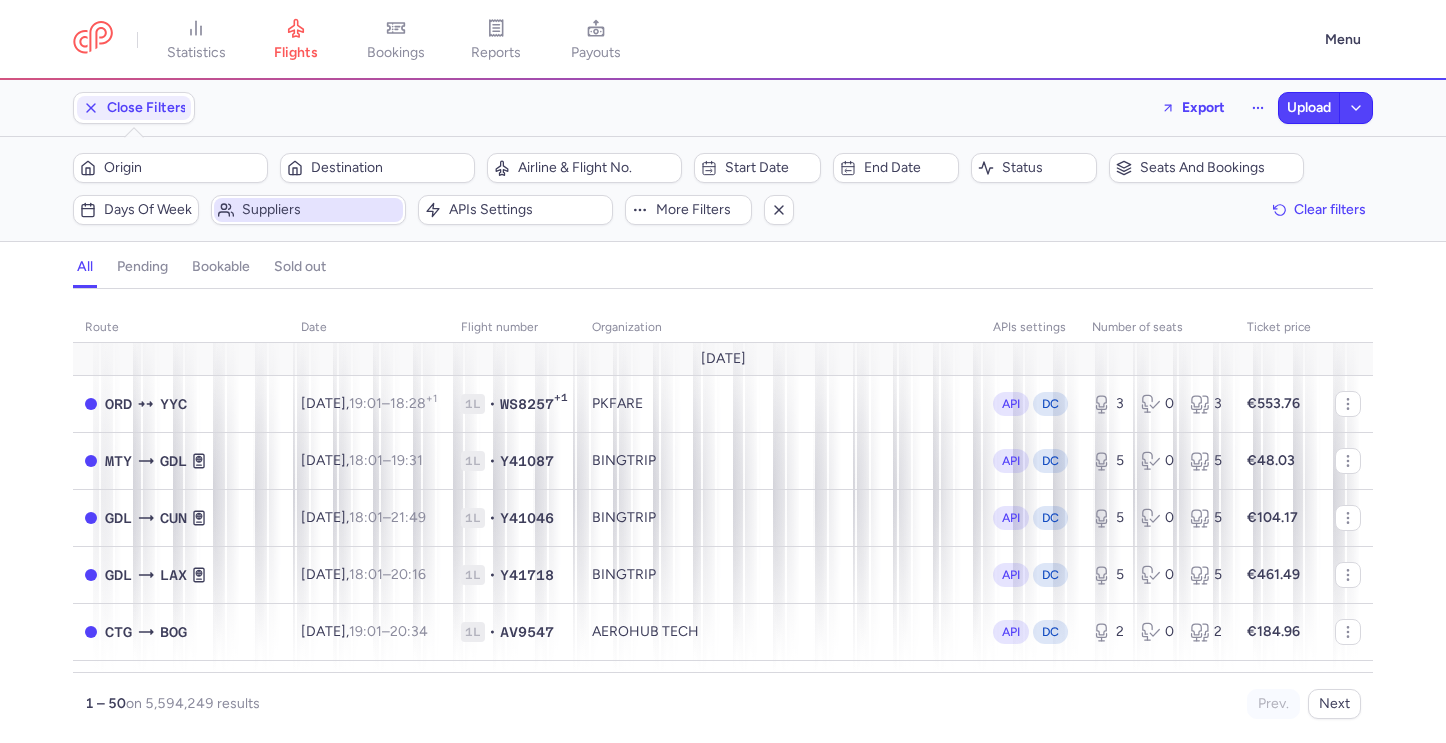 click on "Suppliers" at bounding box center [308, 210] 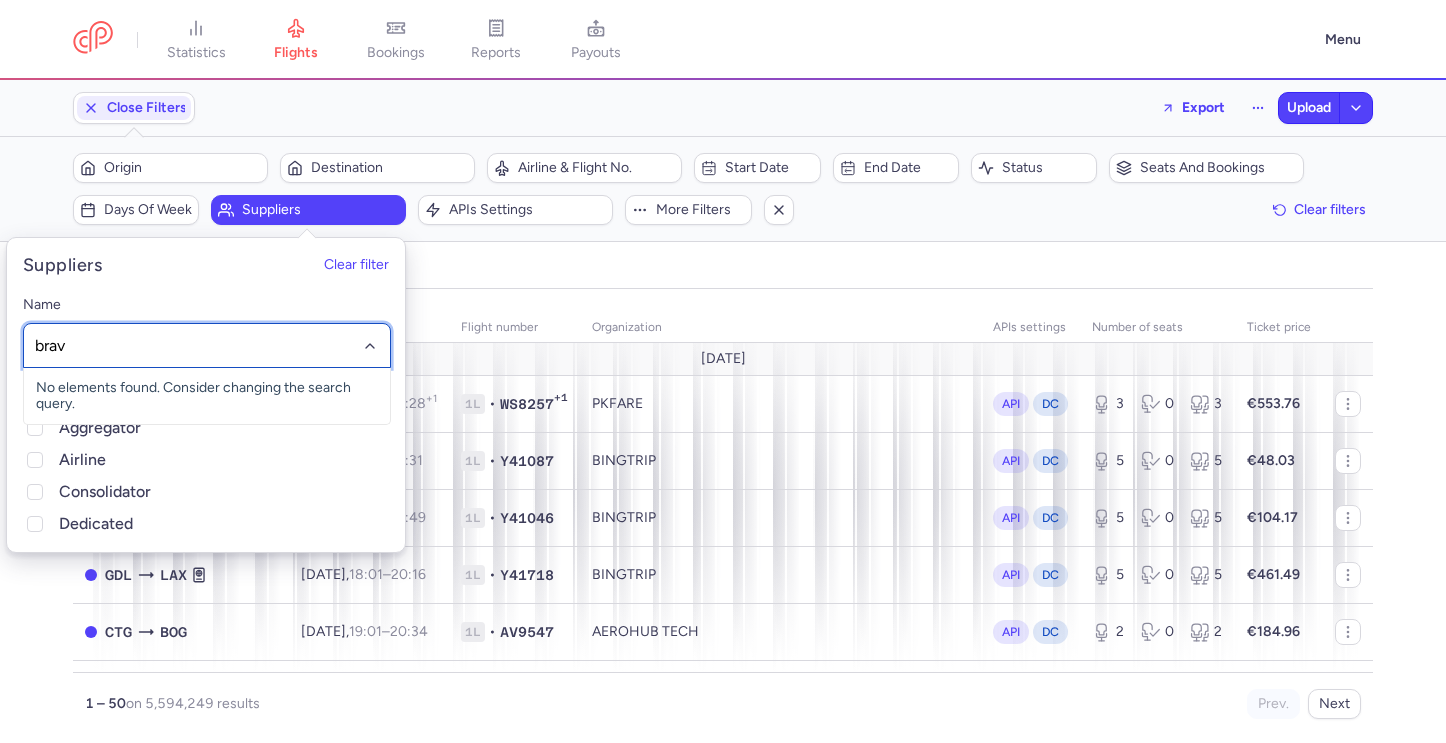 type on "bravo" 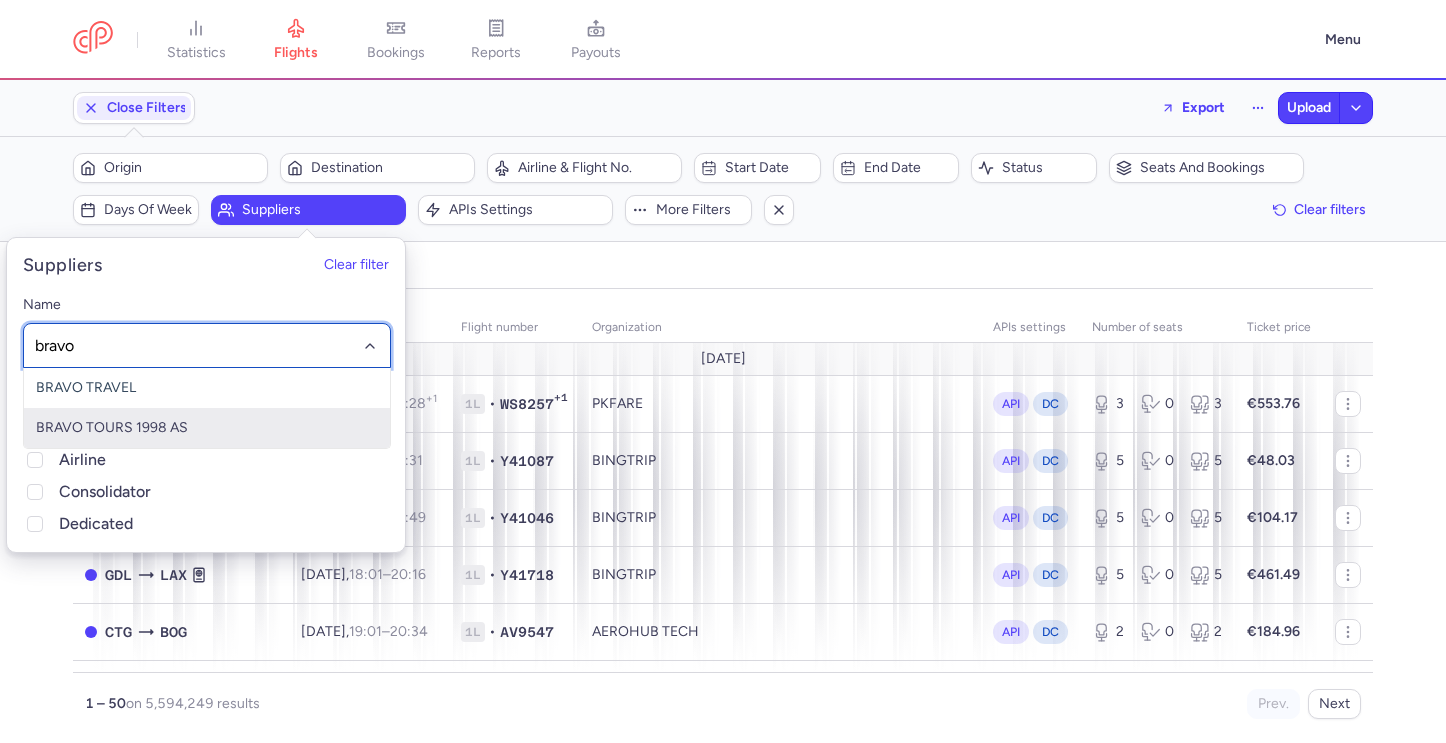 click on "BRAVO TOURS 1998 AS" at bounding box center [207, 428] 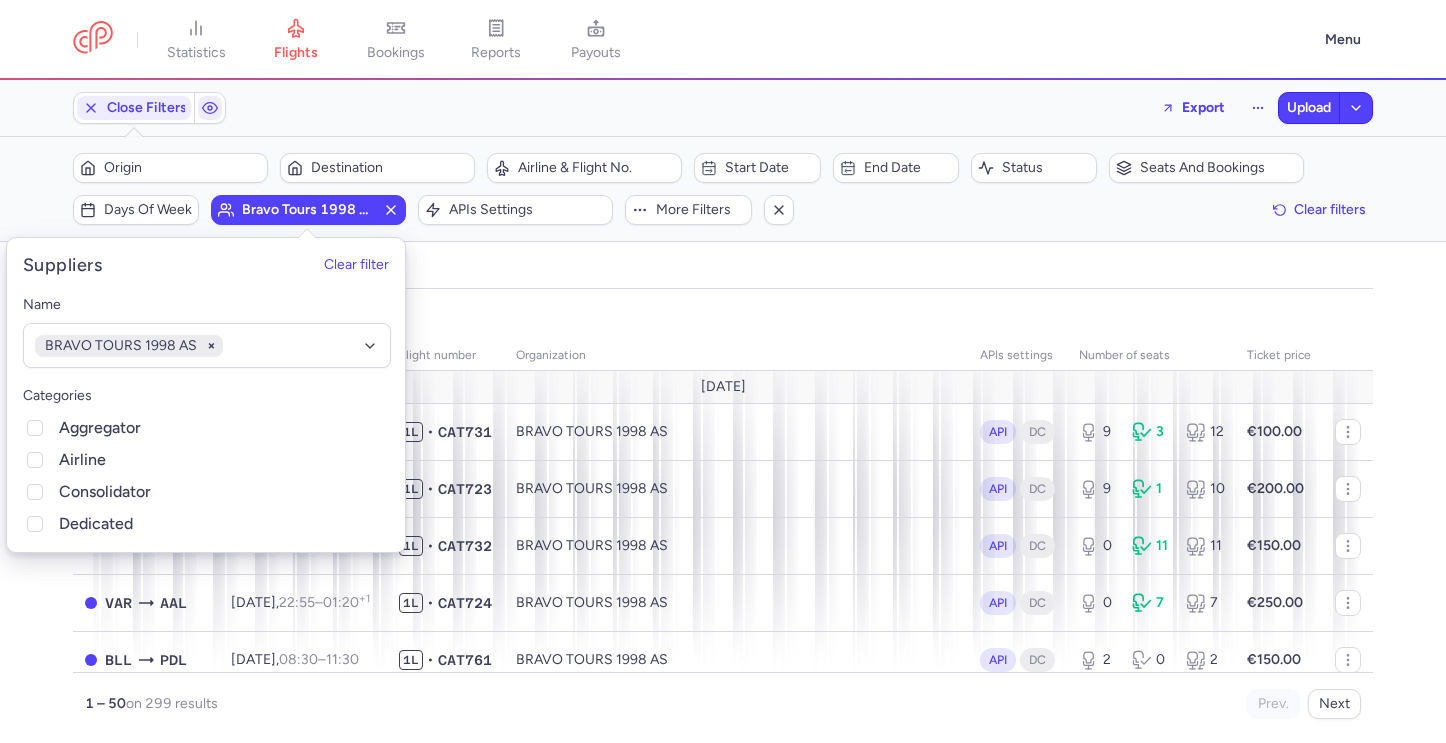 click on "organizations names: BRAVO TOURS 1998 AS" at bounding box center [723, 315] 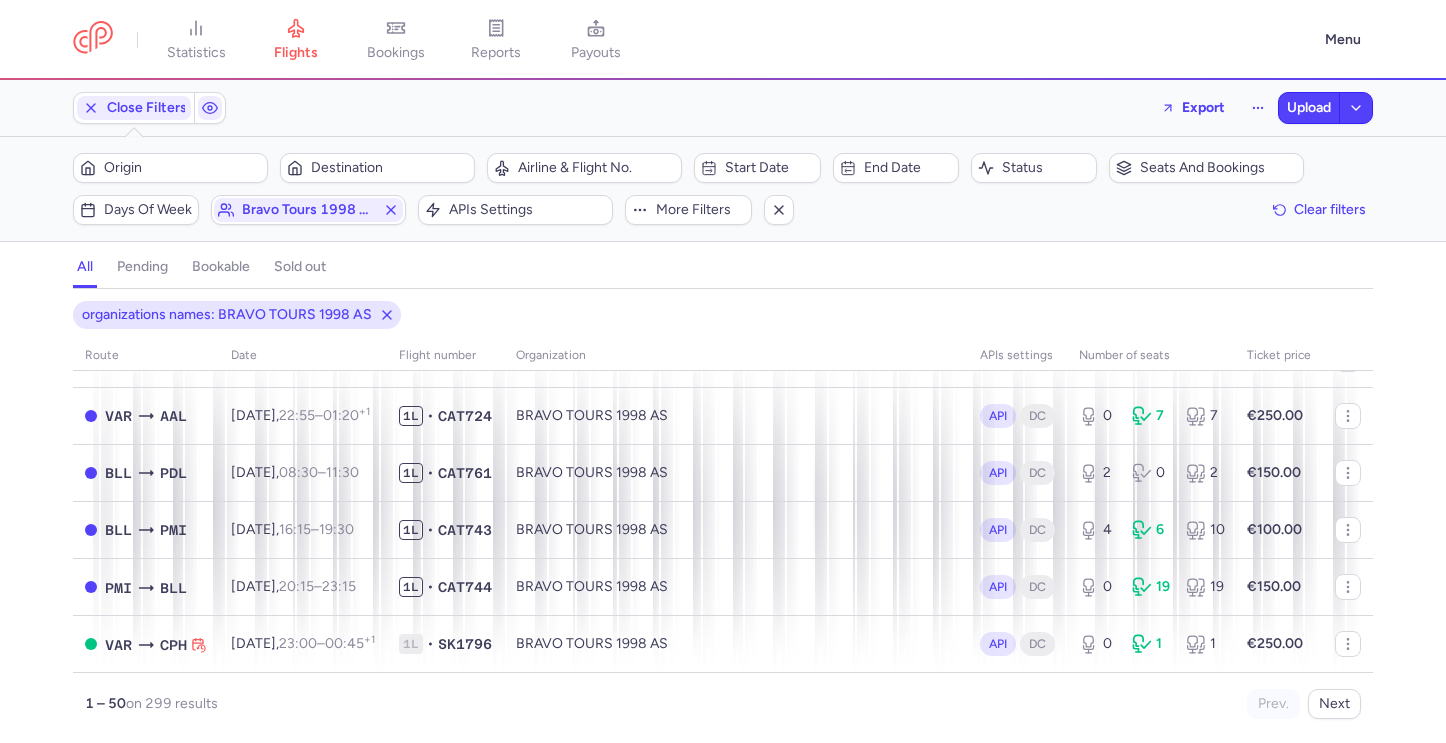 scroll, scrollTop: 0, scrollLeft: 0, axis: both 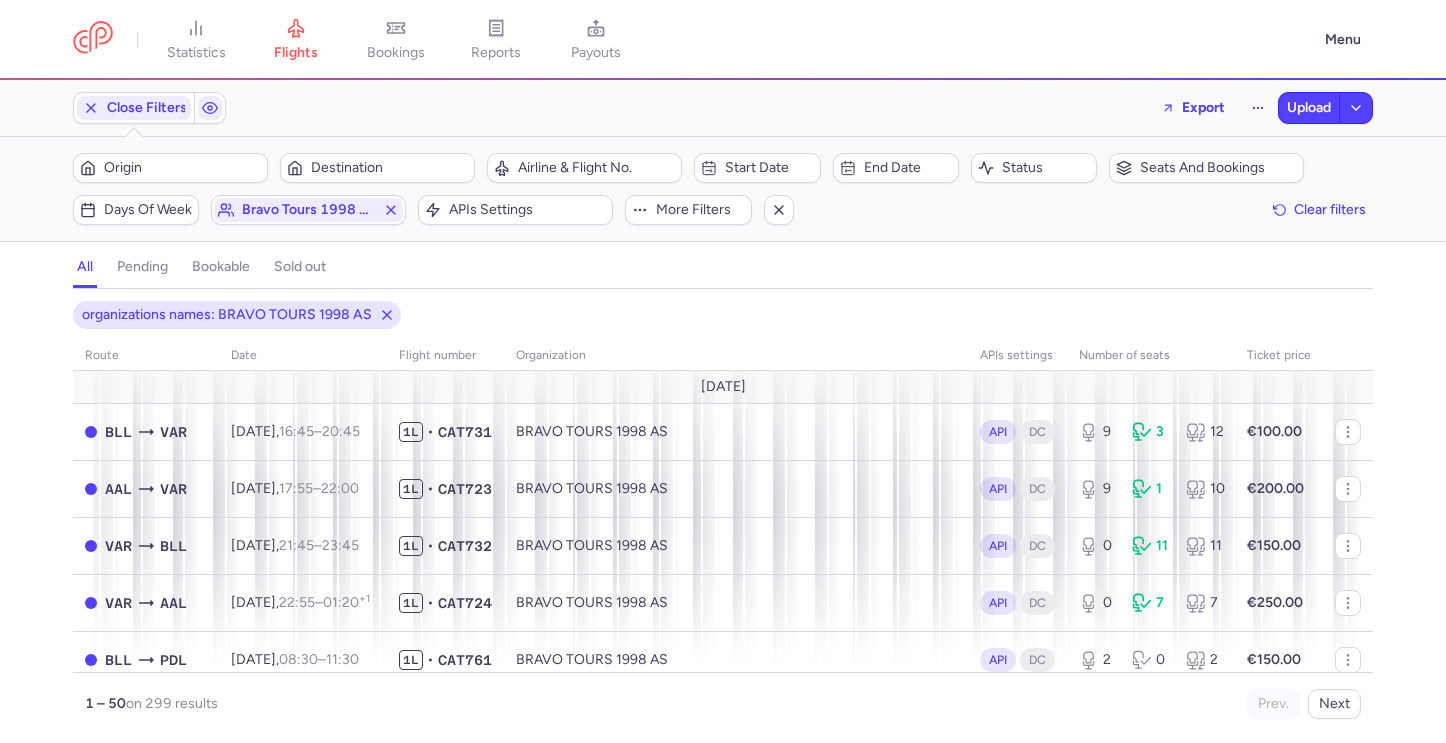 click on "Filters (1) – 299 results  Origin  Destination  Airline & Flight No.  Start date  End date  Status  Seats and bookings  Days of week bravo tours 1998 as   APIs settings  More filters  Clear filters" at bounding box center (723, 189) 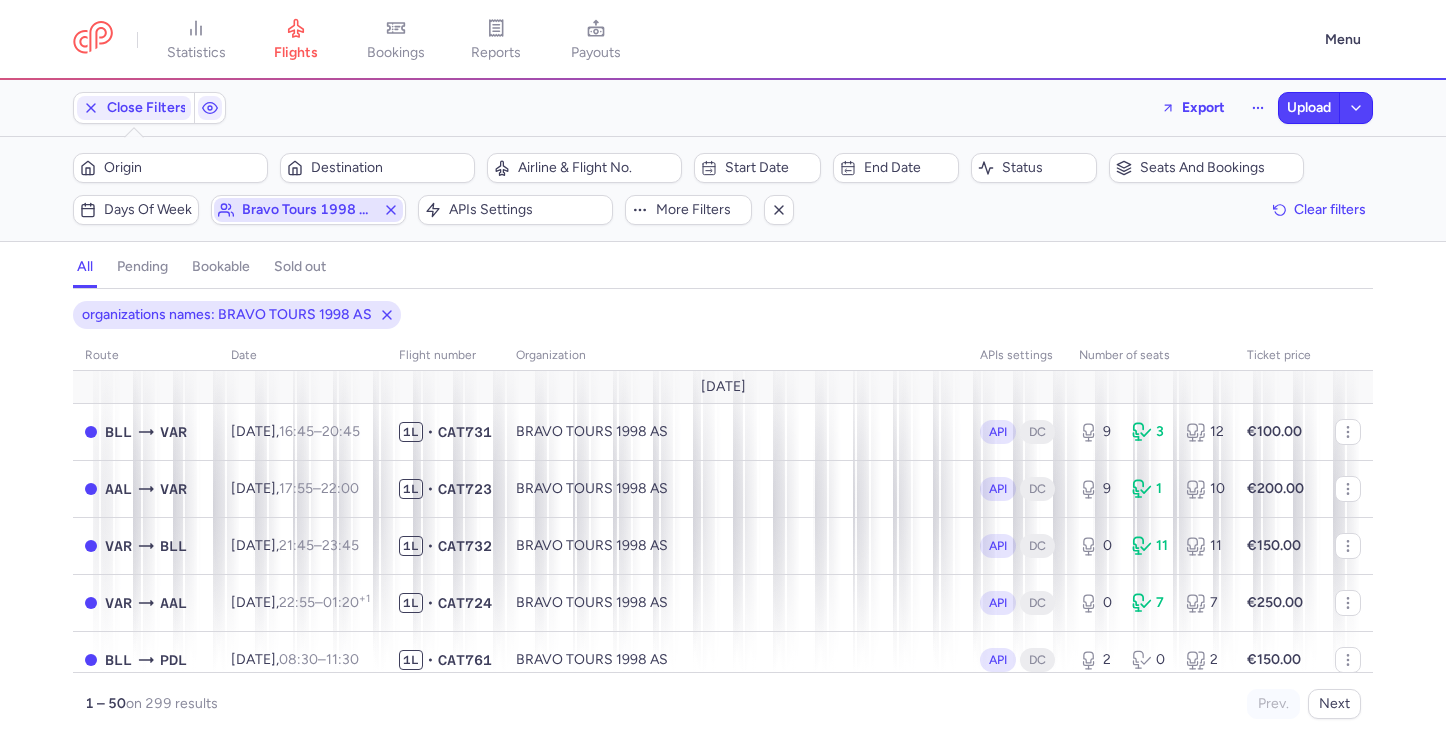 click on "bravo tours 1998 as" at bounding box center (308, 210) 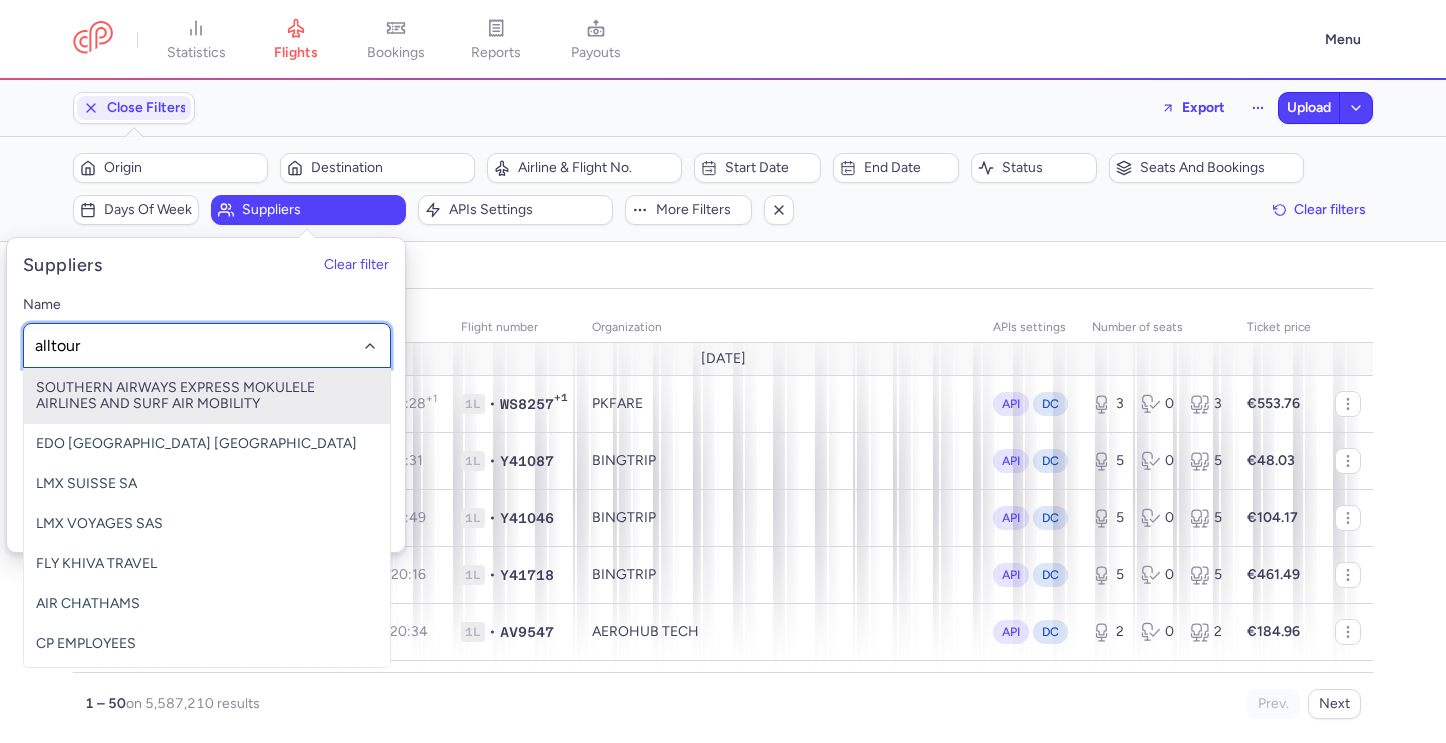 type on "alltours" 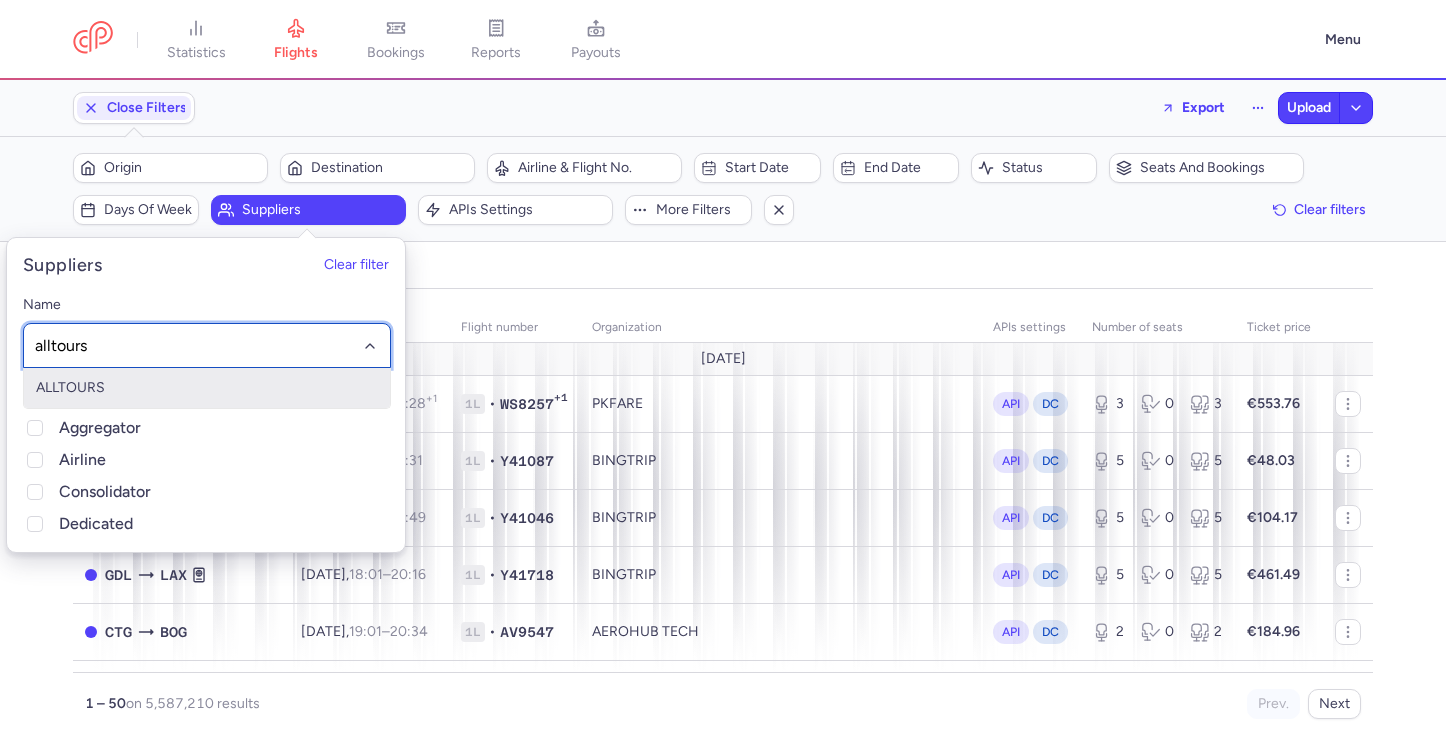 click on "ALLTOURS" at bounding box center (207, 388) 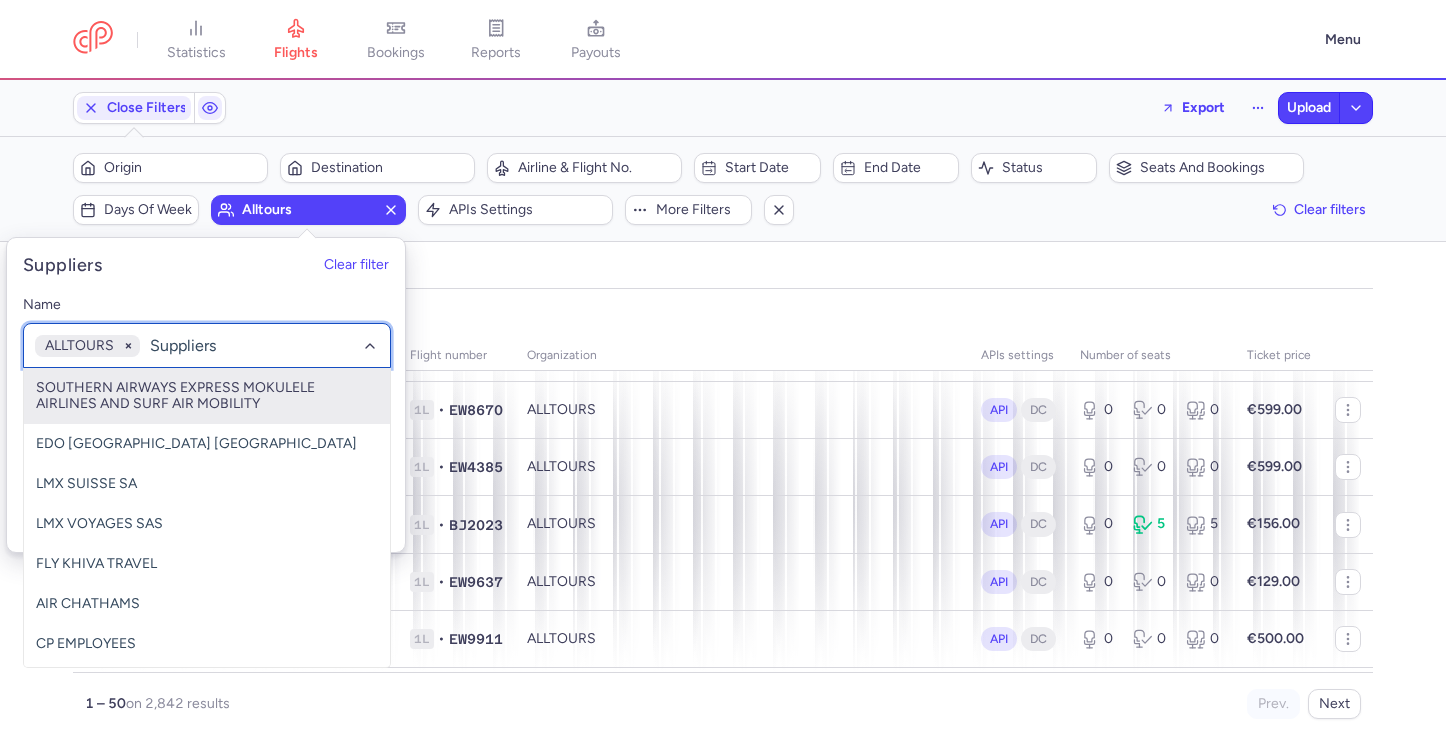 scroll, scrollTop: 1226, scrollLeft: 0, axis: vertical 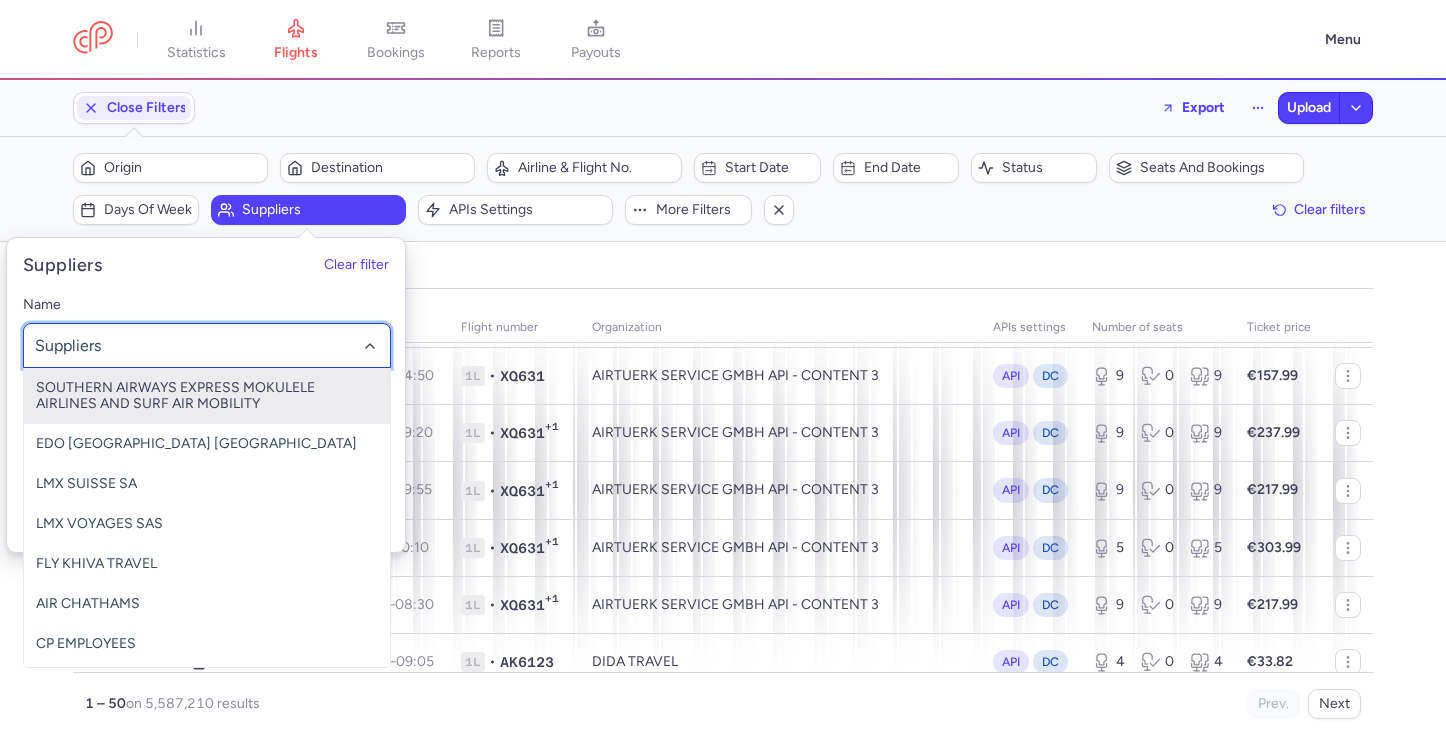 click 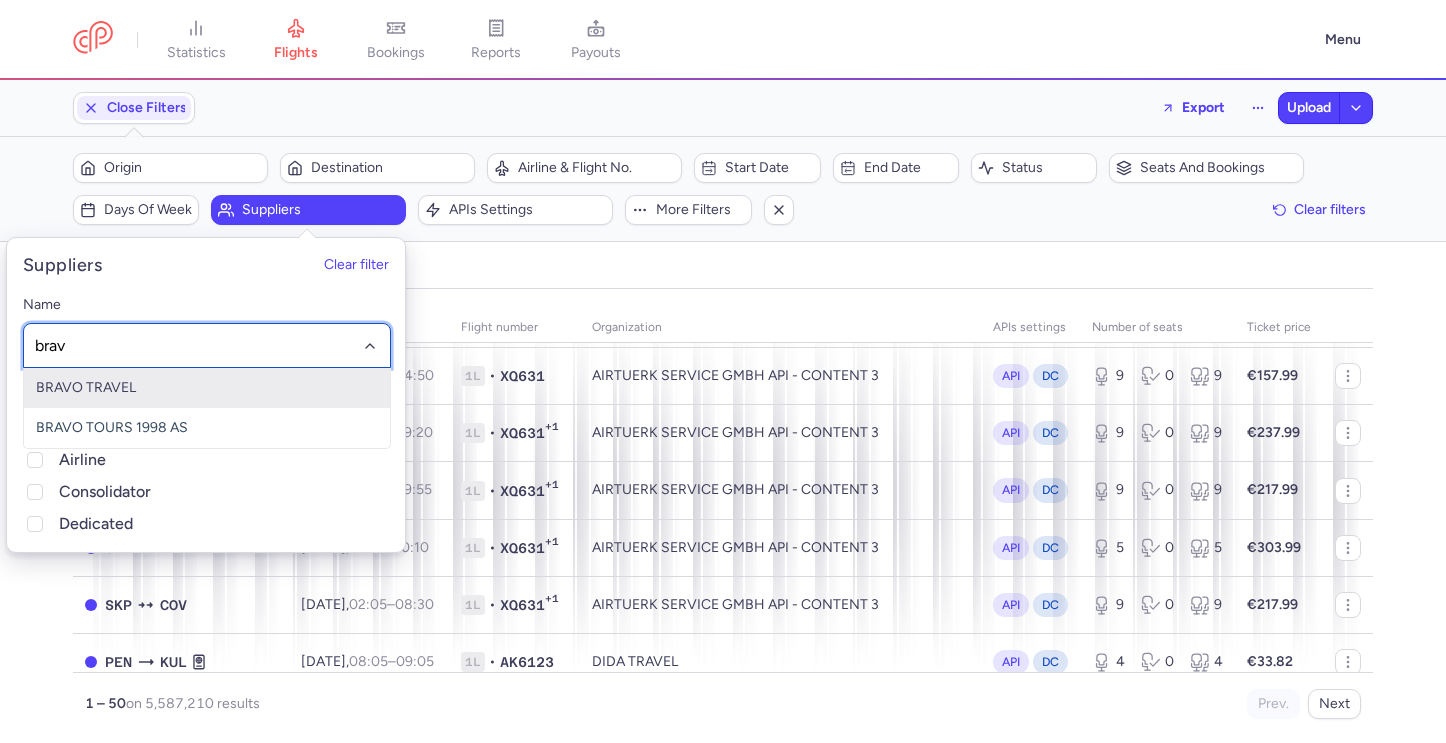 type on "bravo" 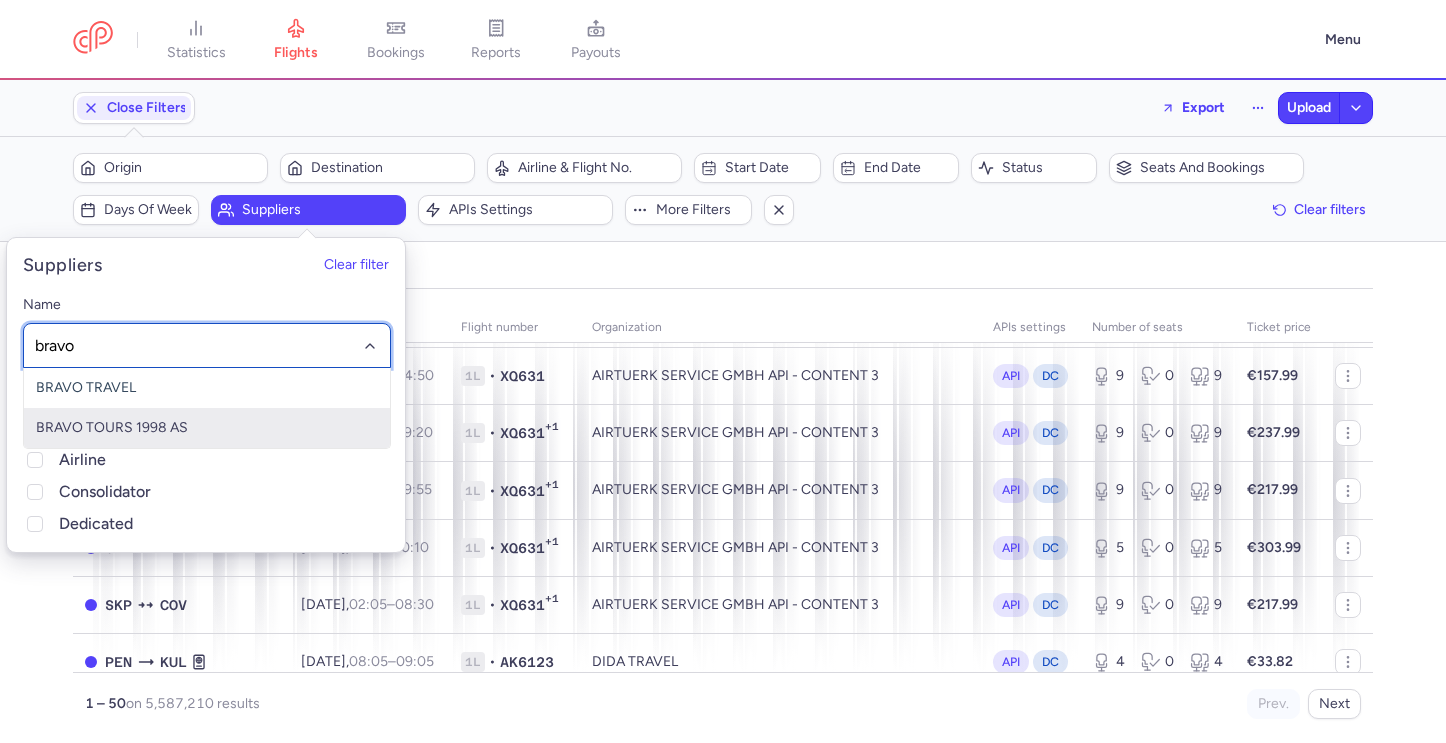 click on "BRAVO TOURS 1998 AS" 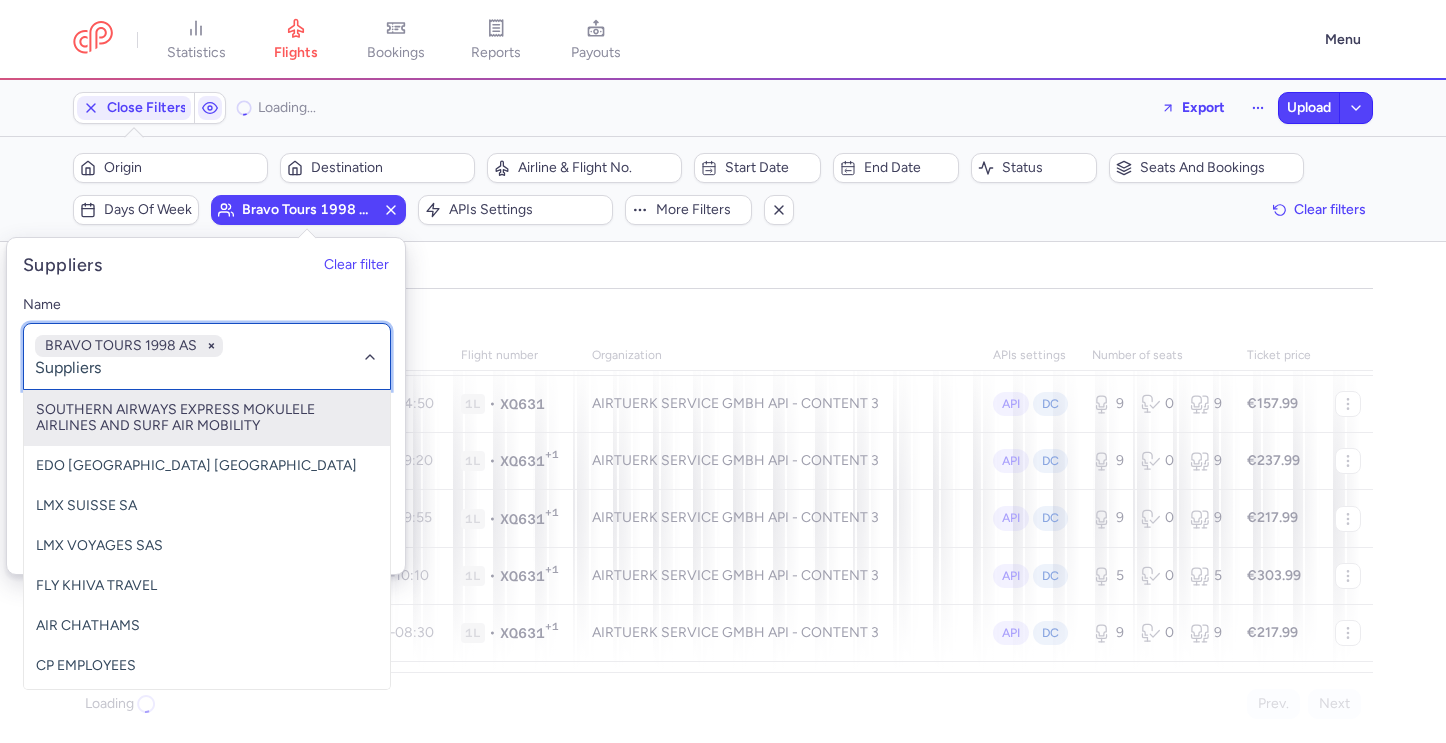 scroll, scrollTop: 1201, scrollLeft: 0, axis: vertical 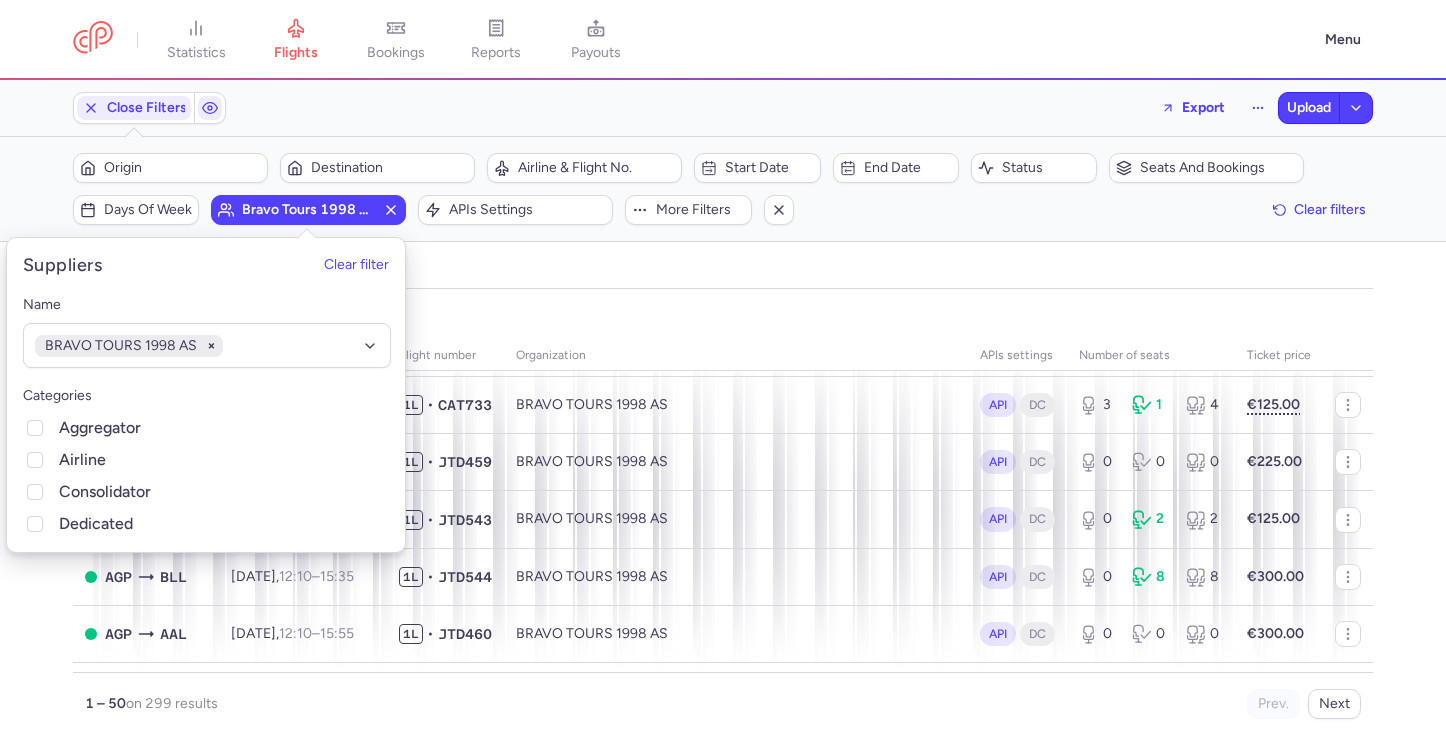 click on "all pending bookable sold out" at bounding box center (723, 271) 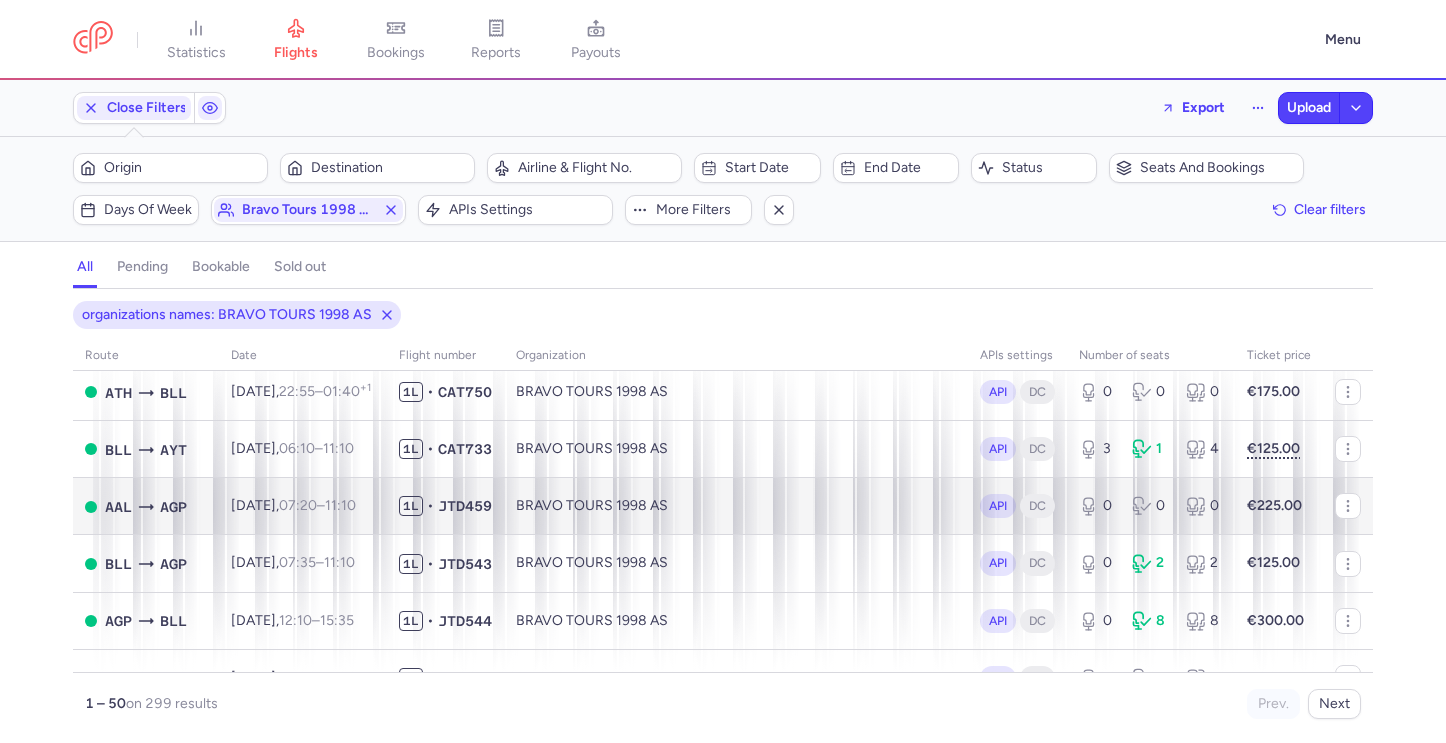 scroll, scrollTop: 1154, scrollLeft: 0, axis: vertical 